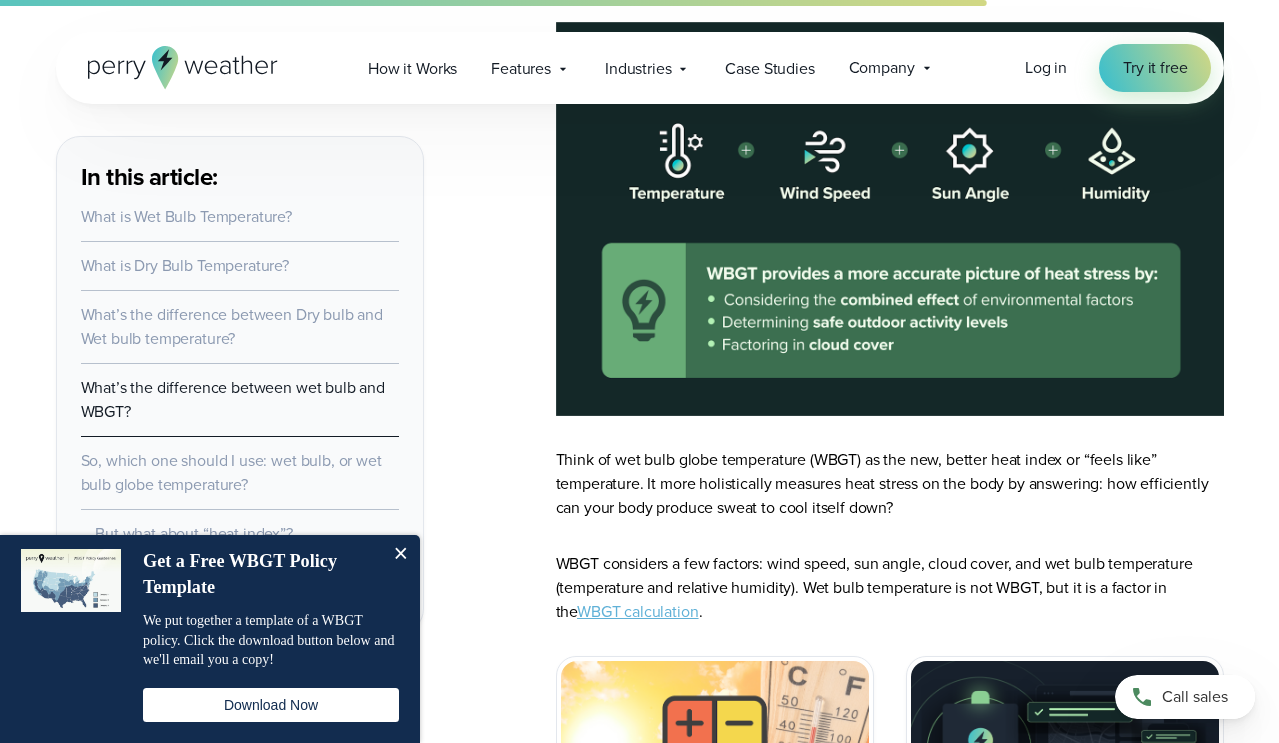 scroll, scrollTop: 2419, scrollLeft: 0, axis: vertical 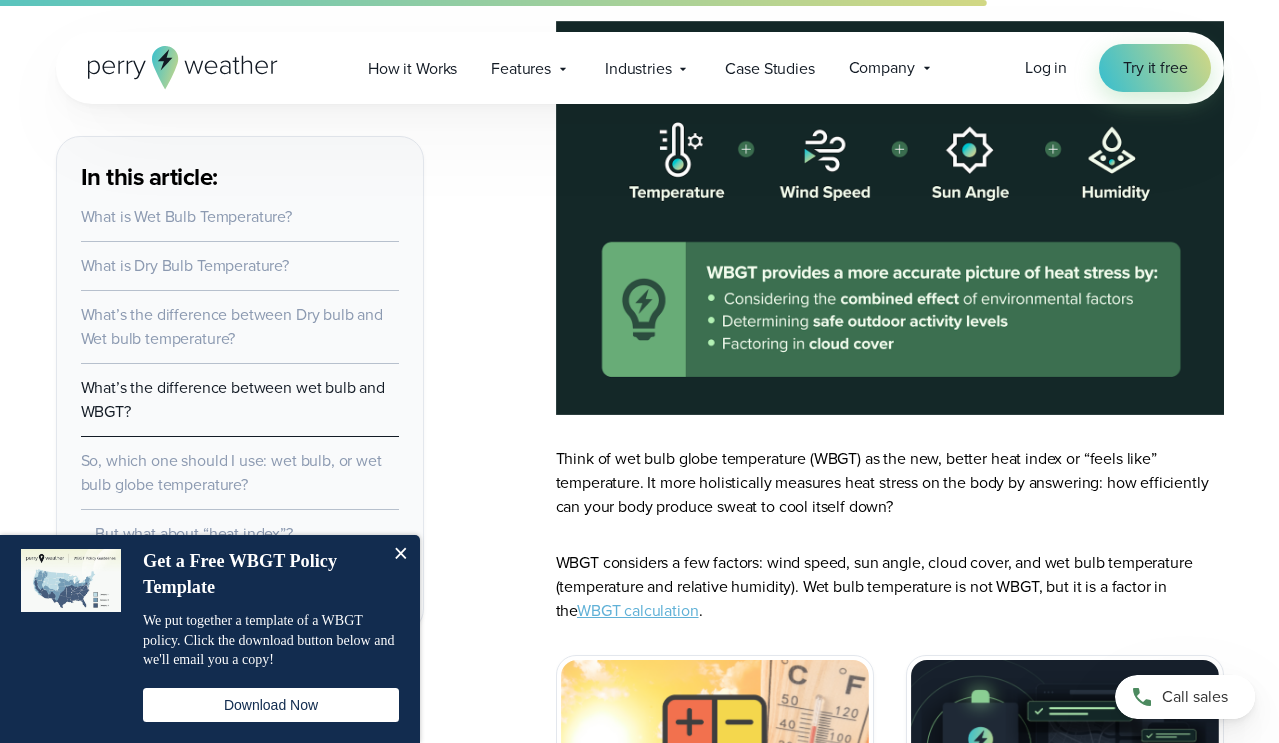click on "WBGT calculation" at bounding box center [638, 610] 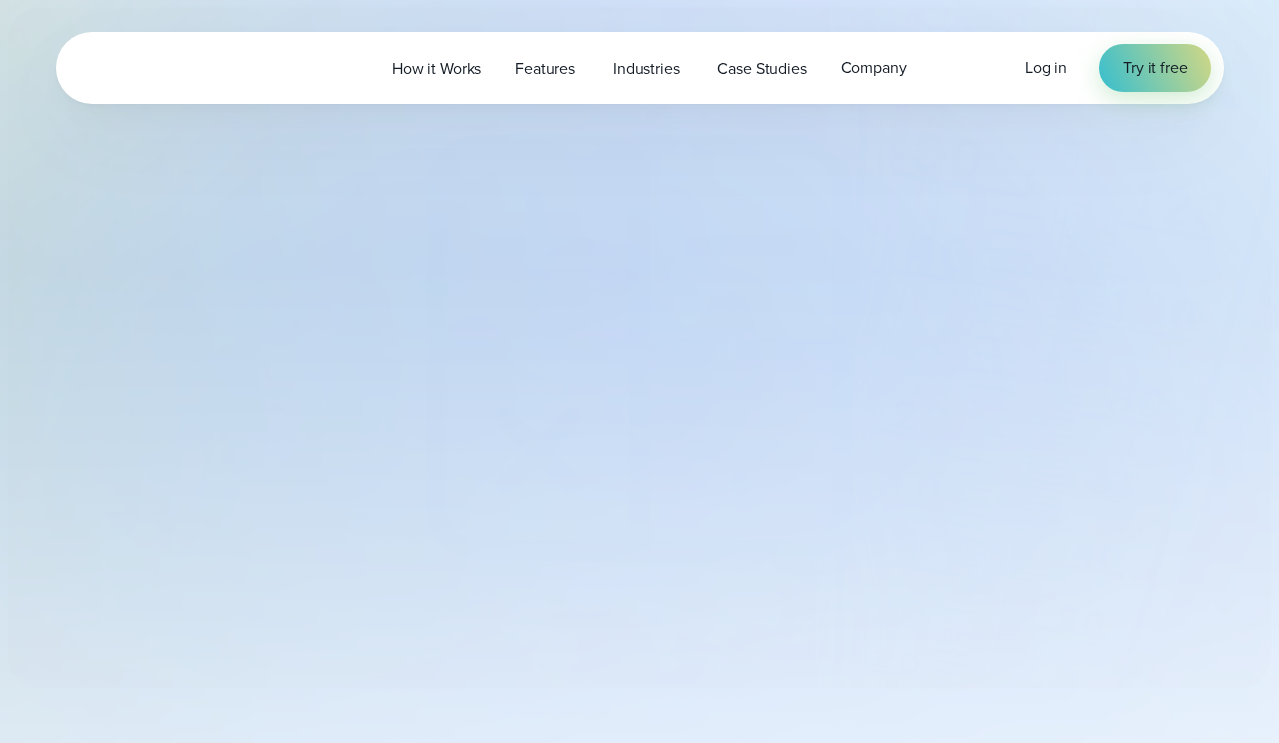 select on "***" 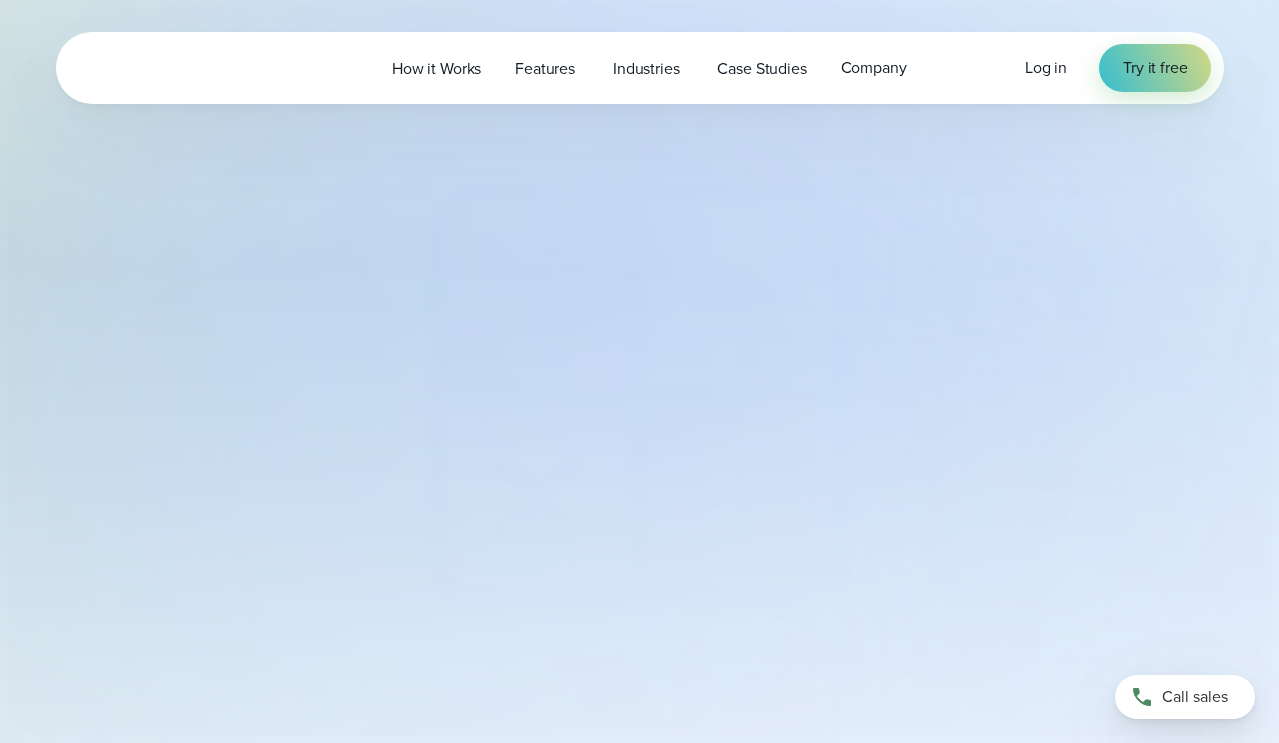 scroll, scrollTop: 0, scrollLeft: 0, axis: both 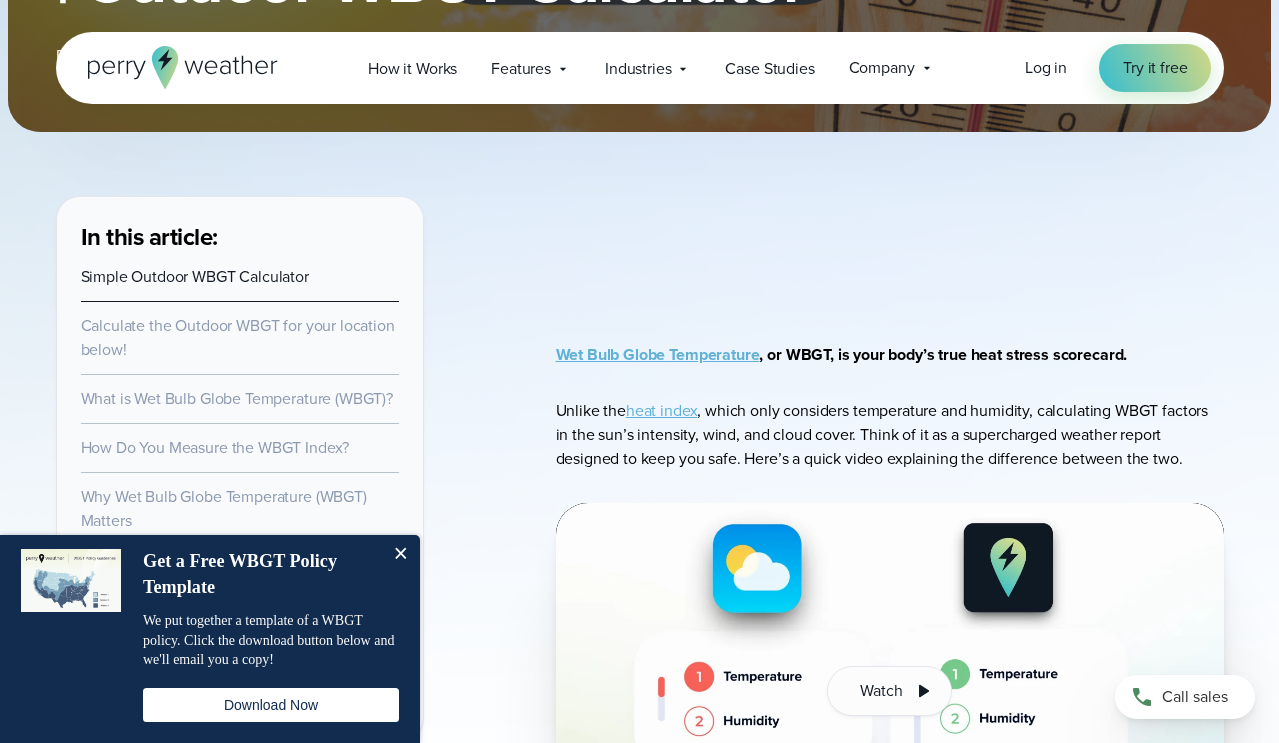click at bounding box center [400, 555] 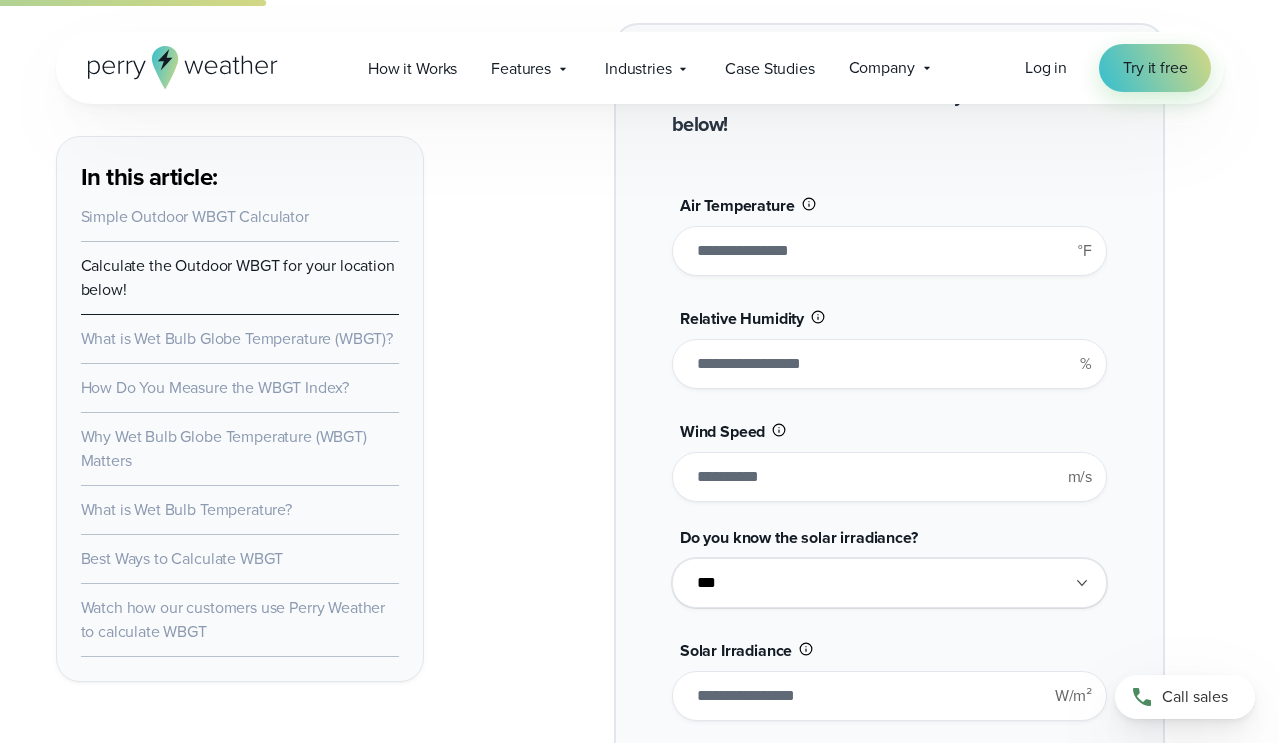 scroll, scrollTop: 1661, scrollLeft: 0, axis: vertical 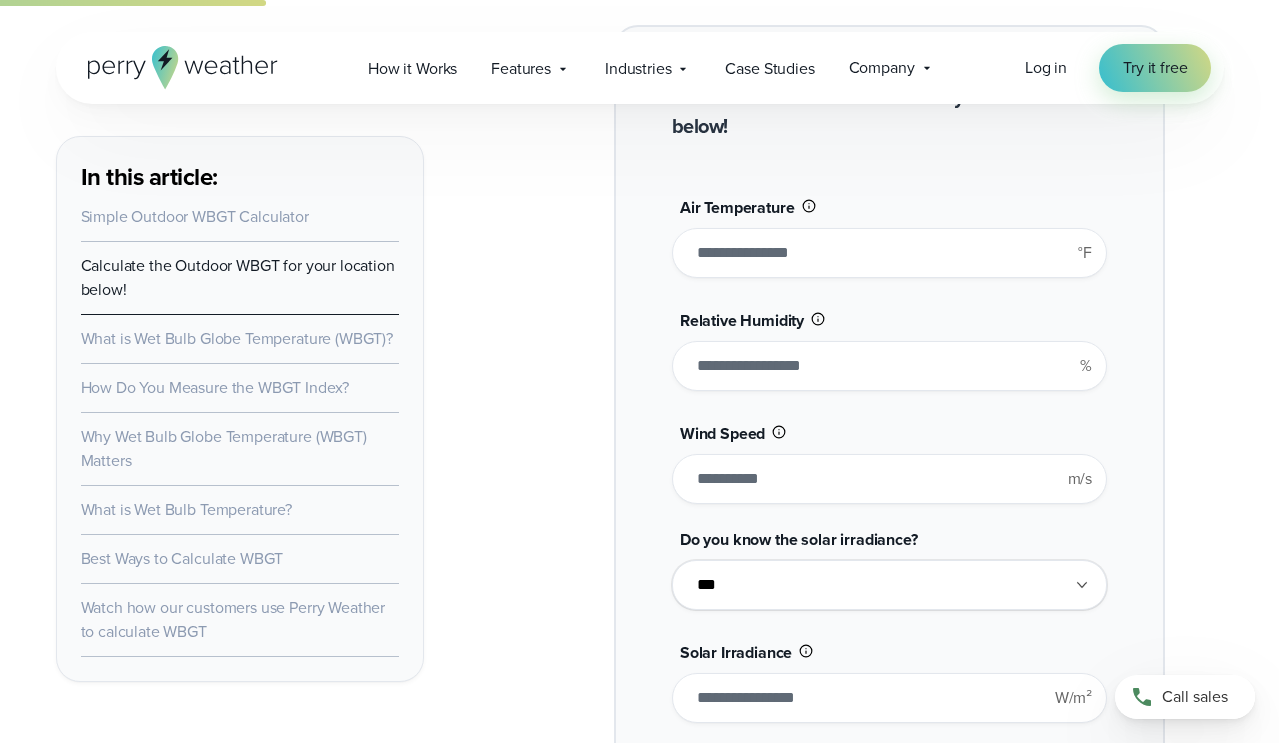 click on "**" at bounding box center (889, 253) 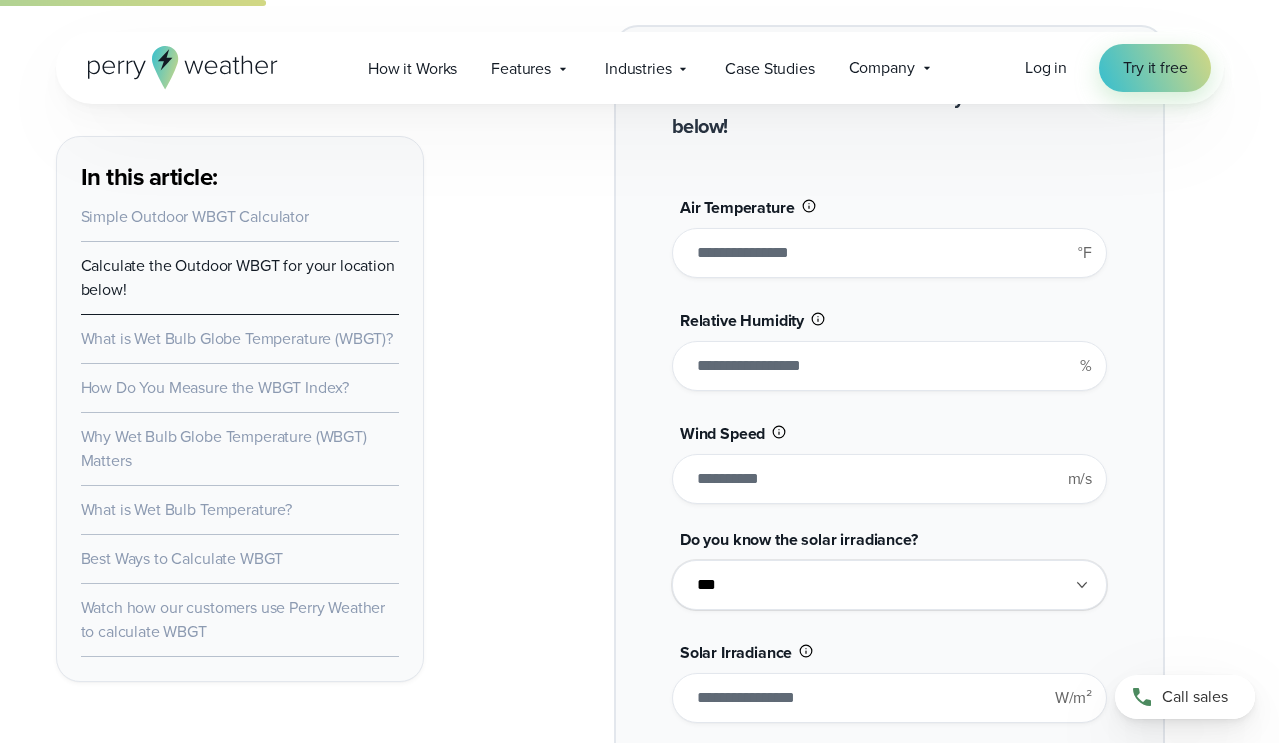 type on "**" 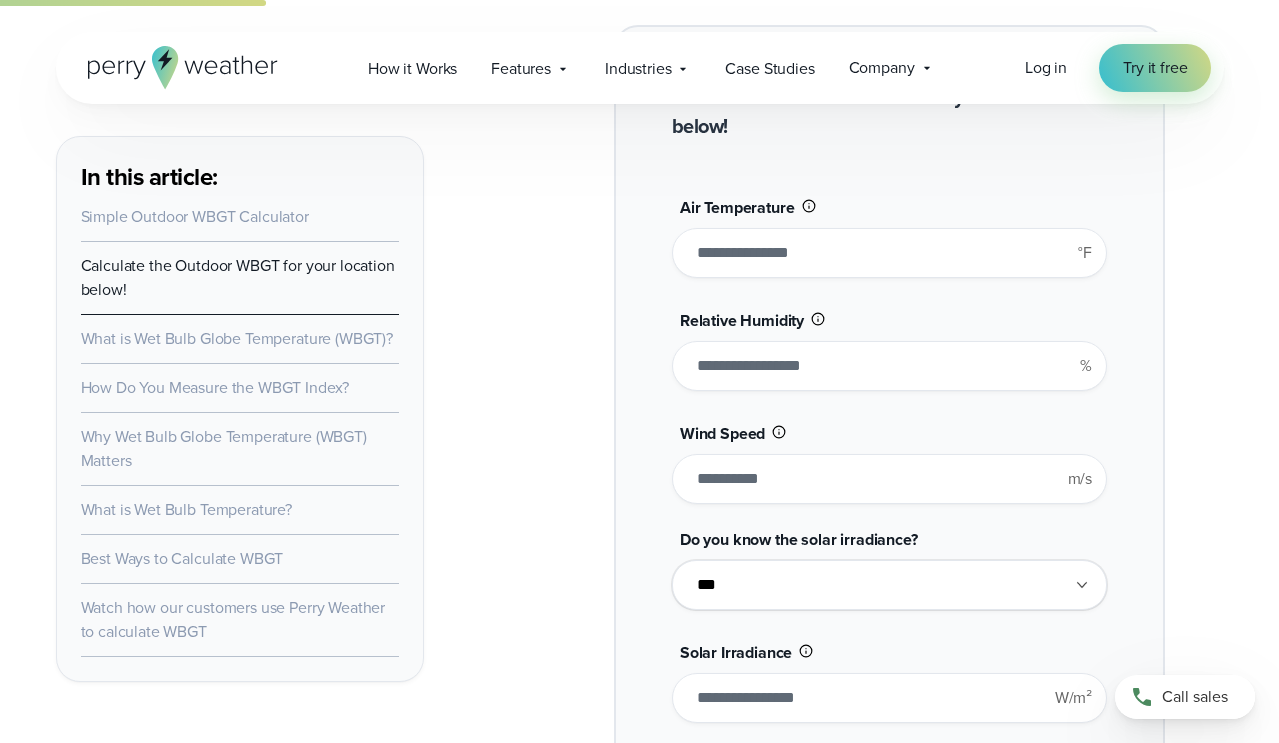 type on "*******" 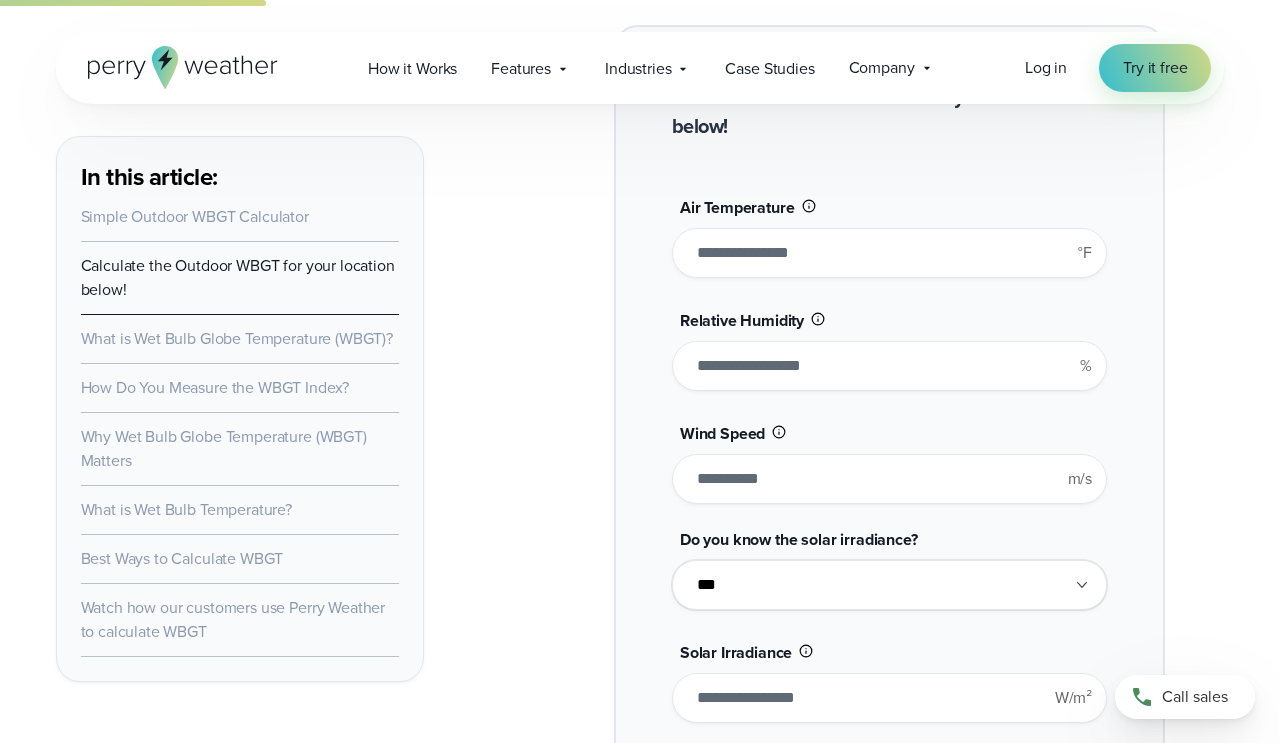 type on "**" 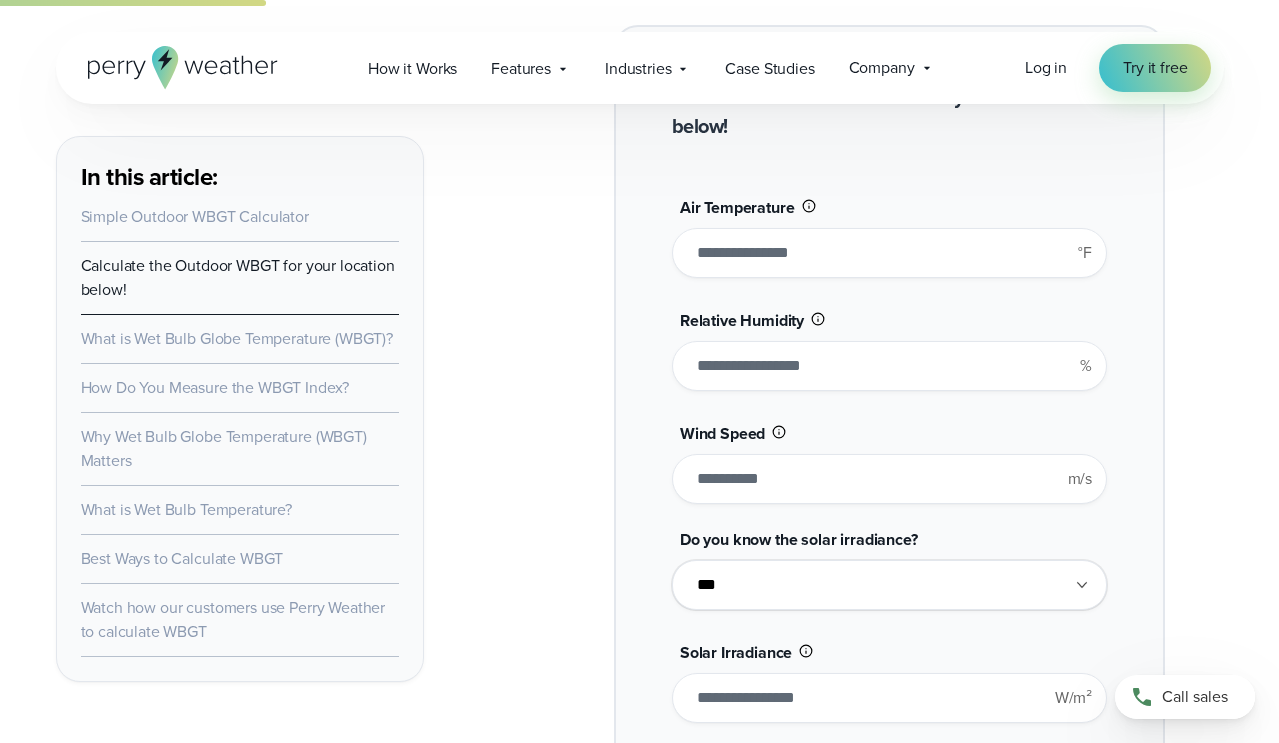 click on "**" at bounding box center [889, 366] 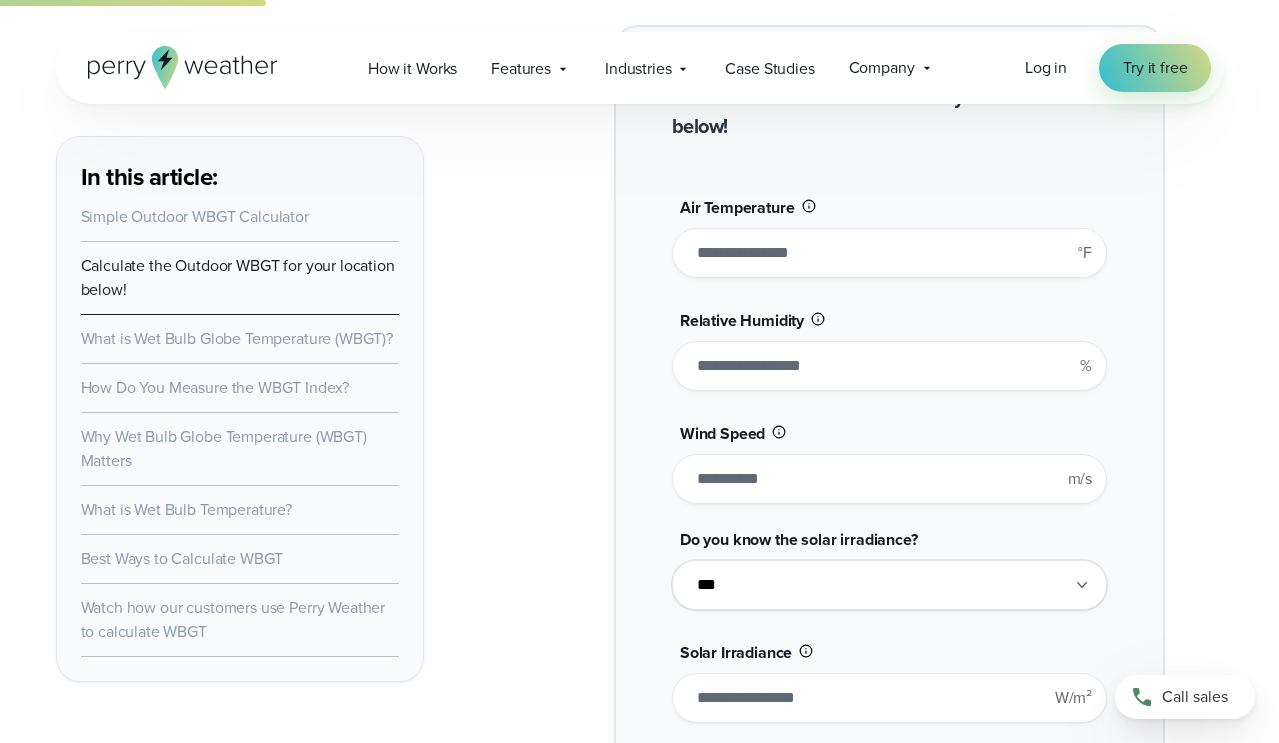 type on "**" 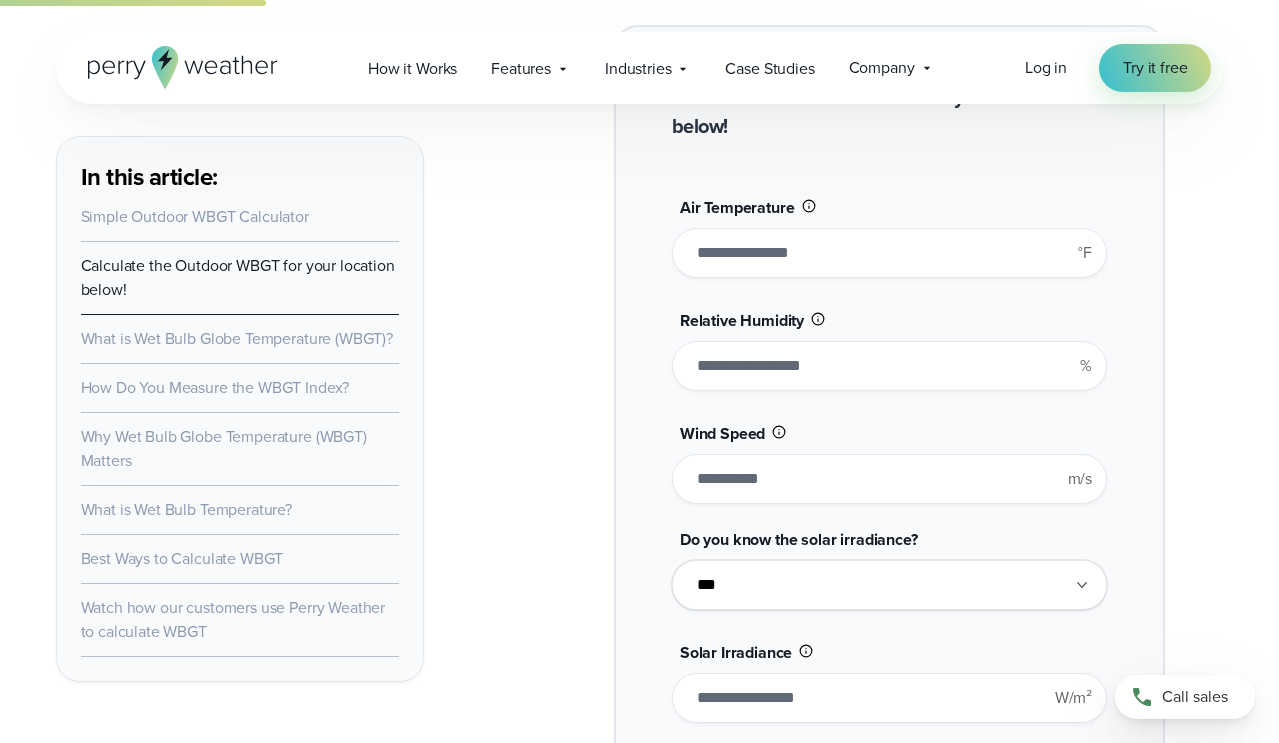 type on "*******" 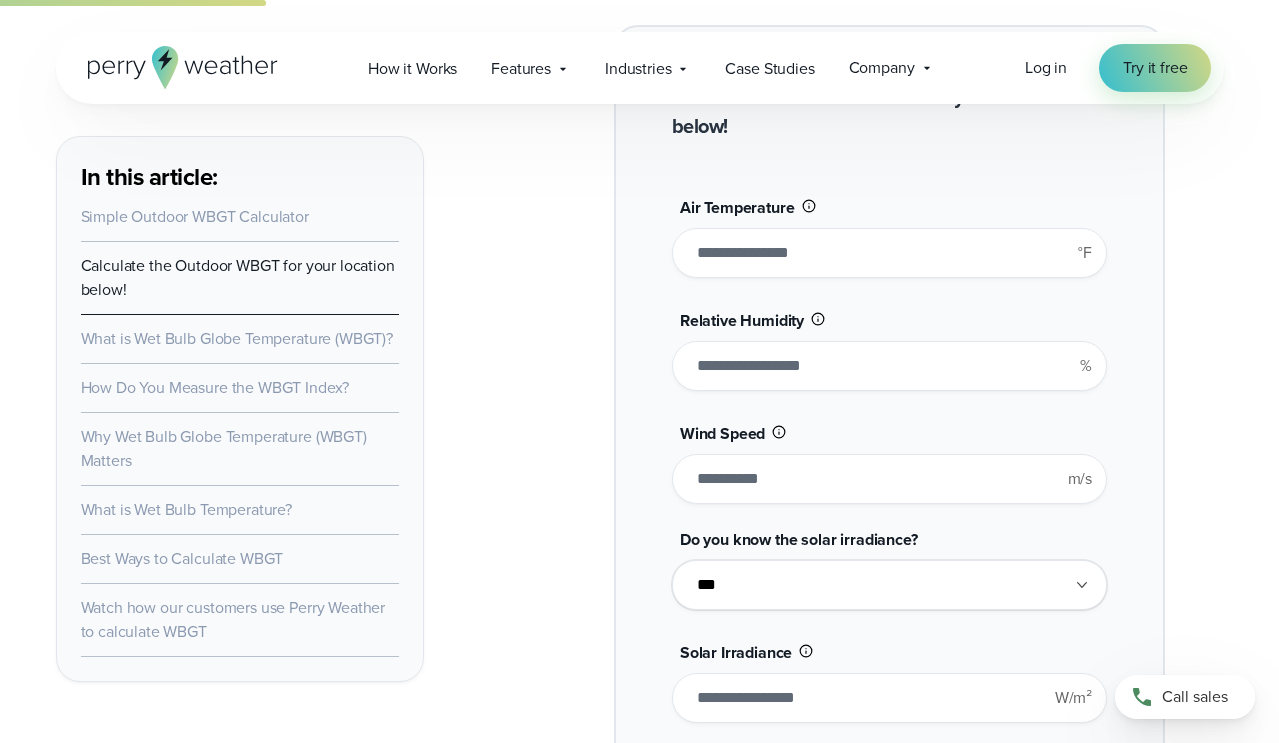 type on "**" 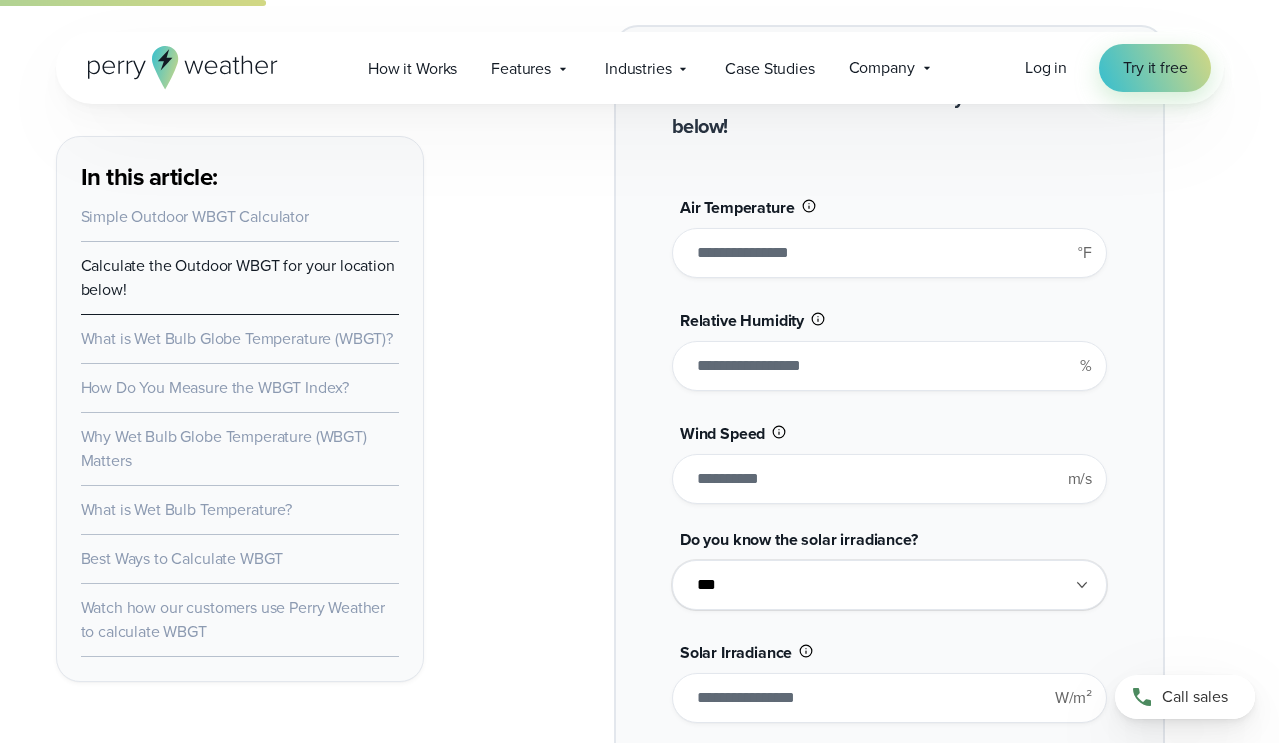 drag, startPoint x: 737, startPoint y: 478, endPoint x: 684, endPoint y: 473, distance: 53.235325 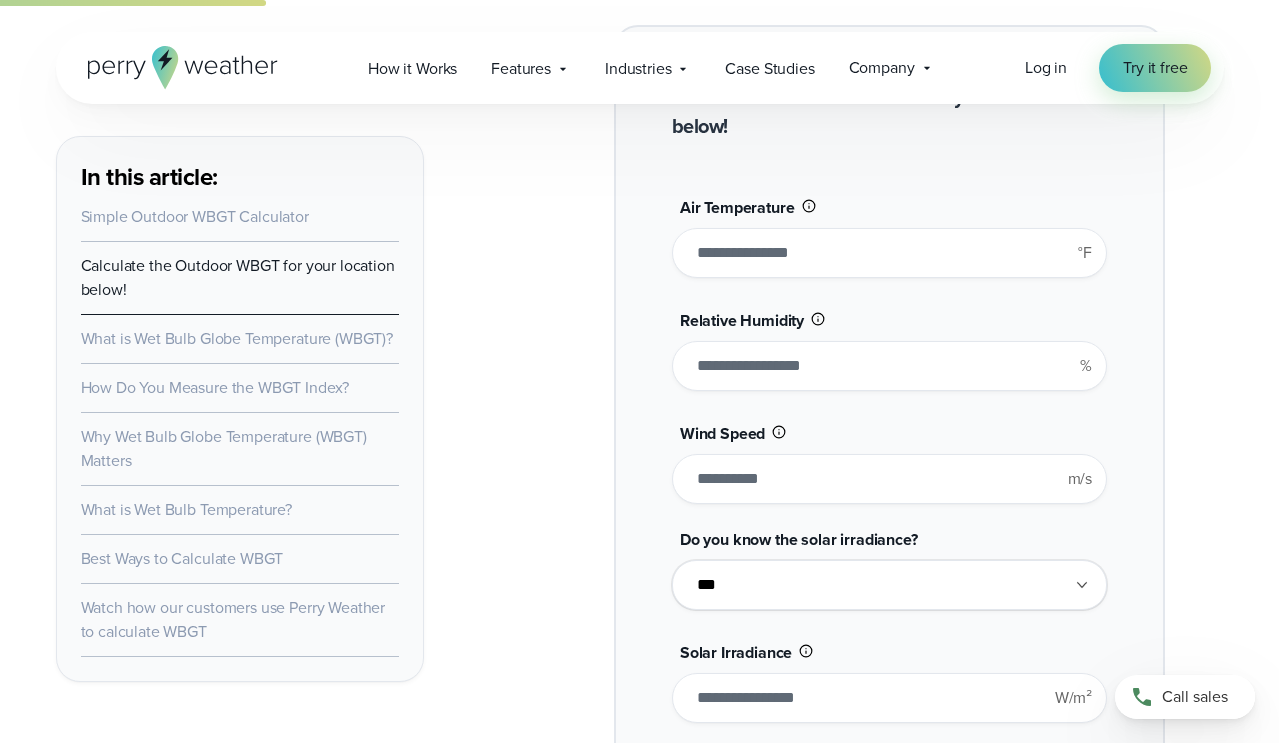 type on "**" 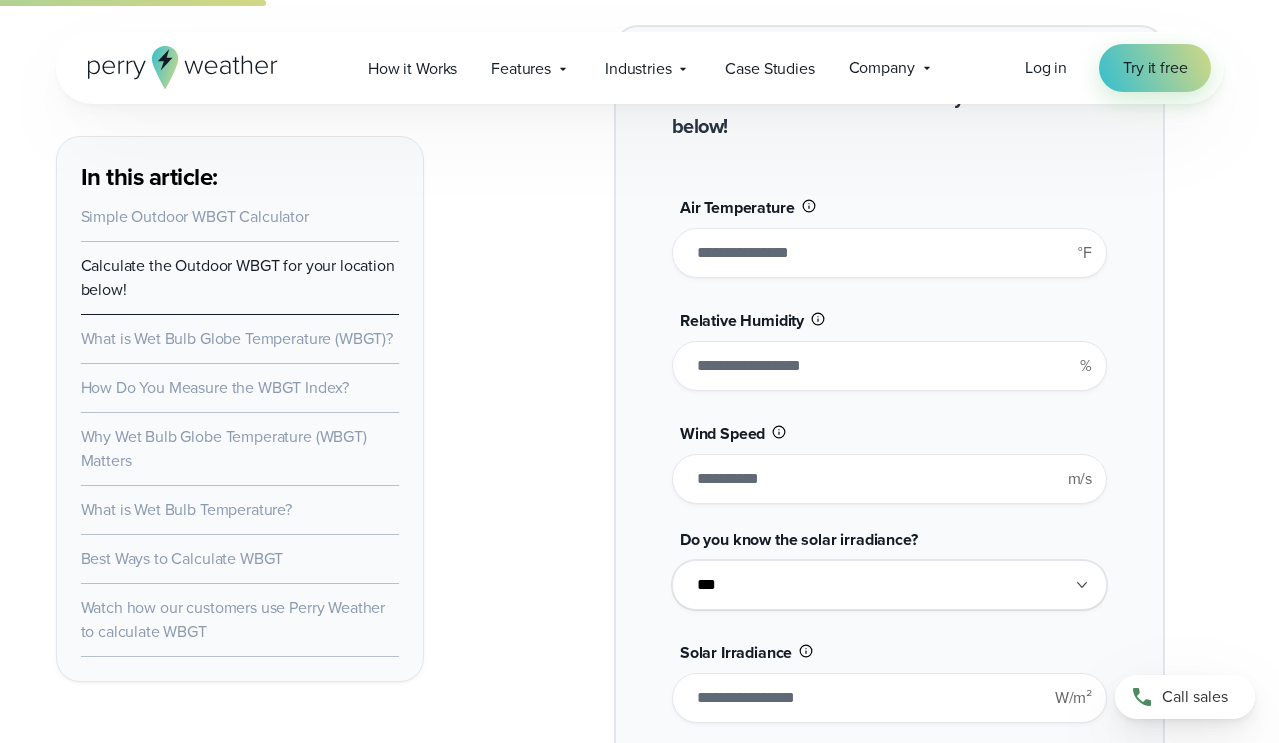 type on "*******" 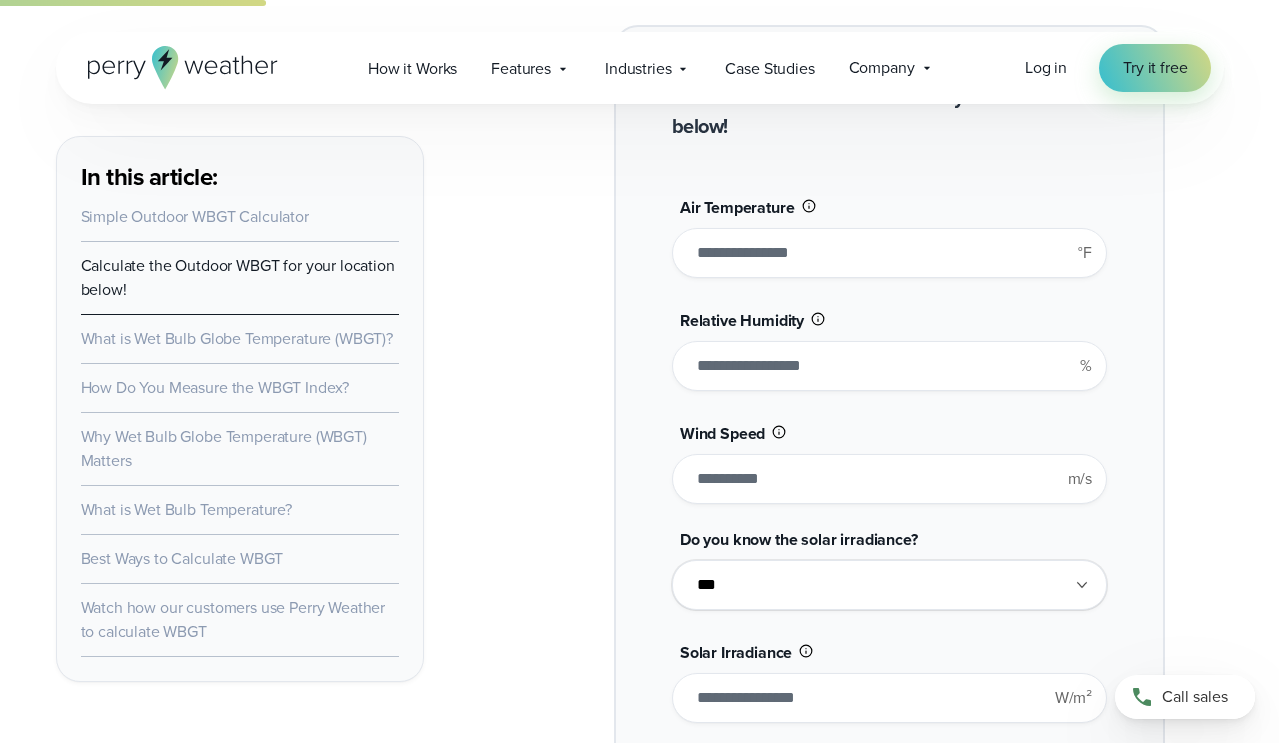 type on "**" 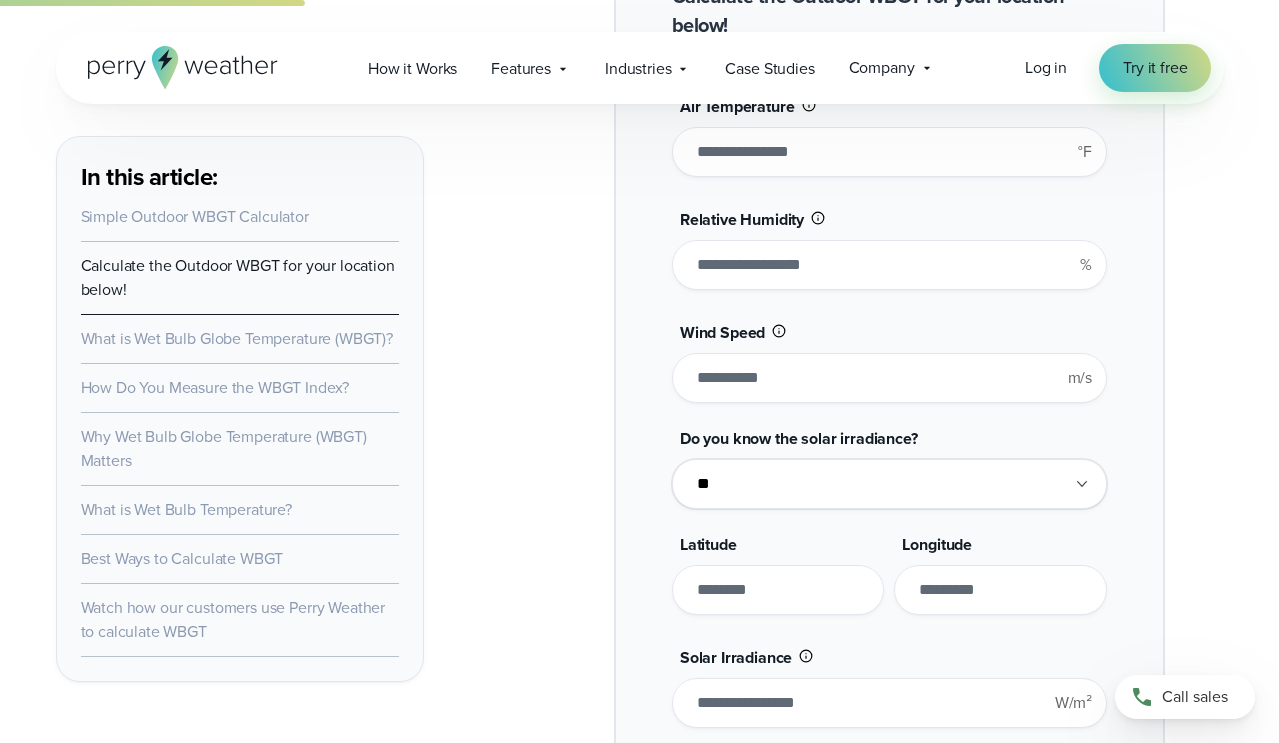 scroll, scrollTop: 1843, scrollLeft: 0, axis: vertical 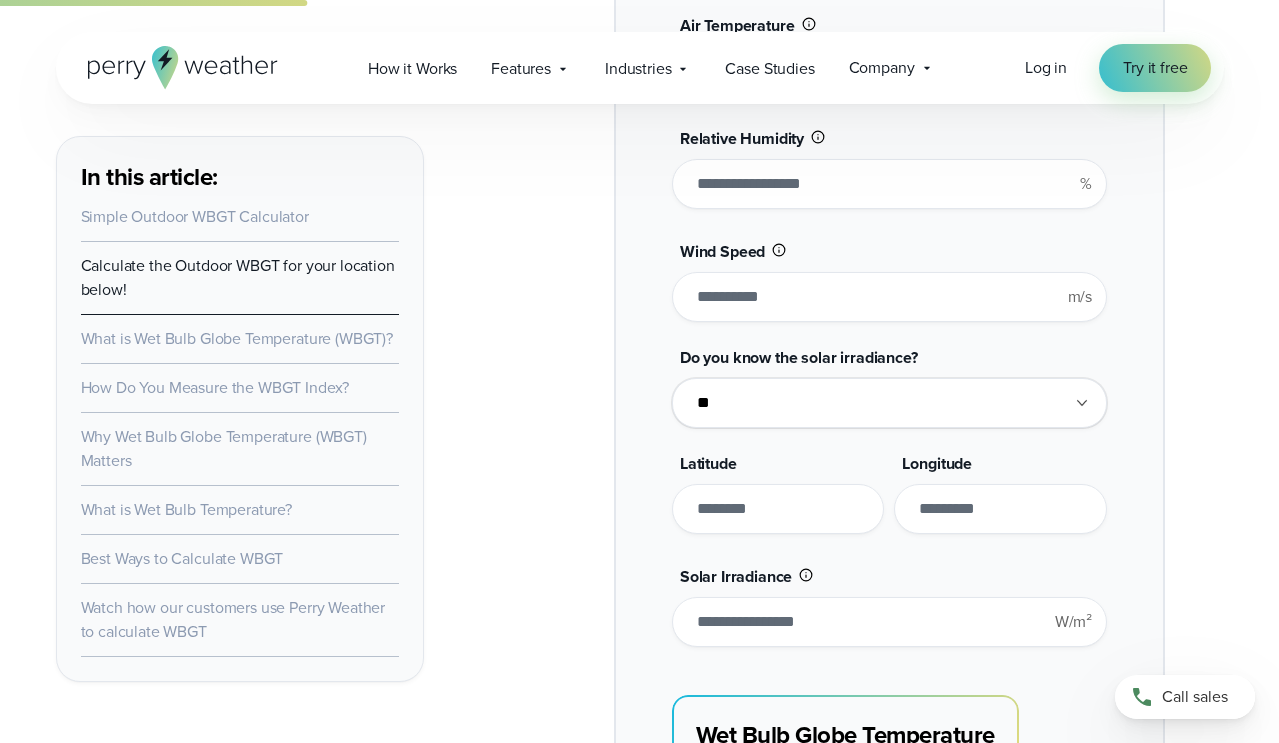 click at bounding box center (778, 509) 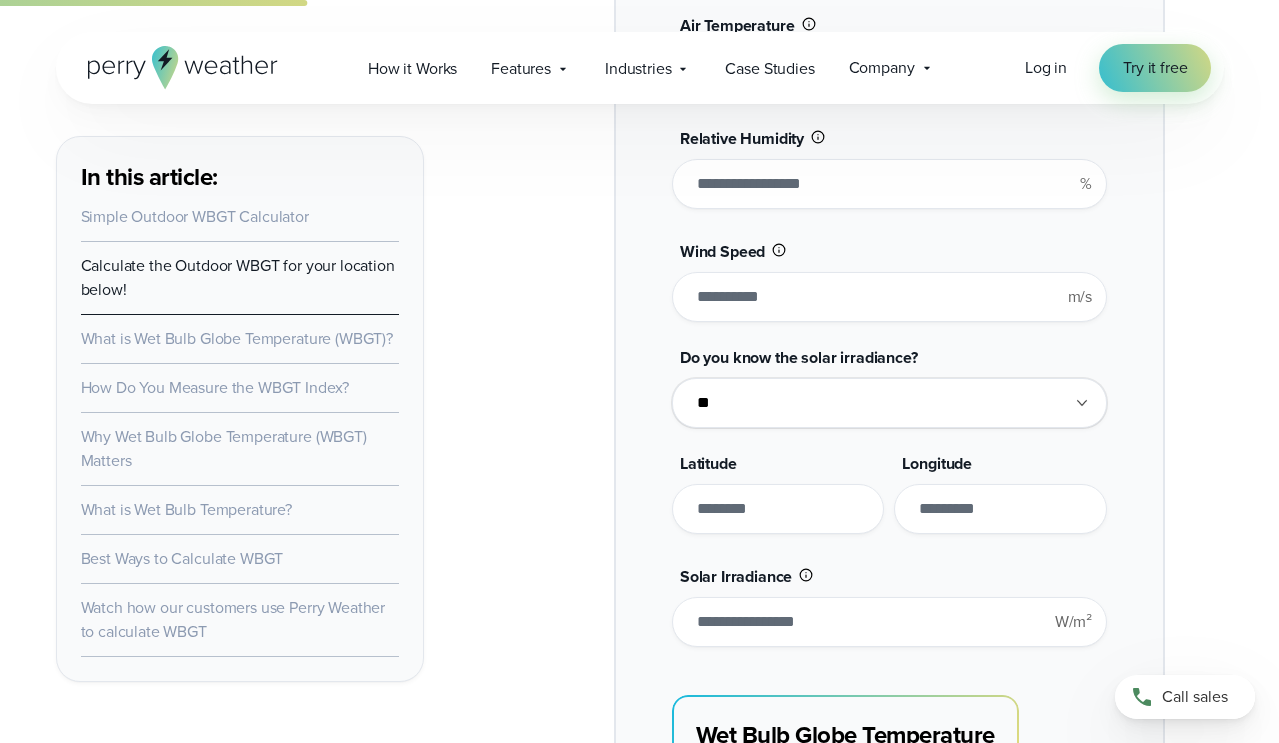 paste on "******" 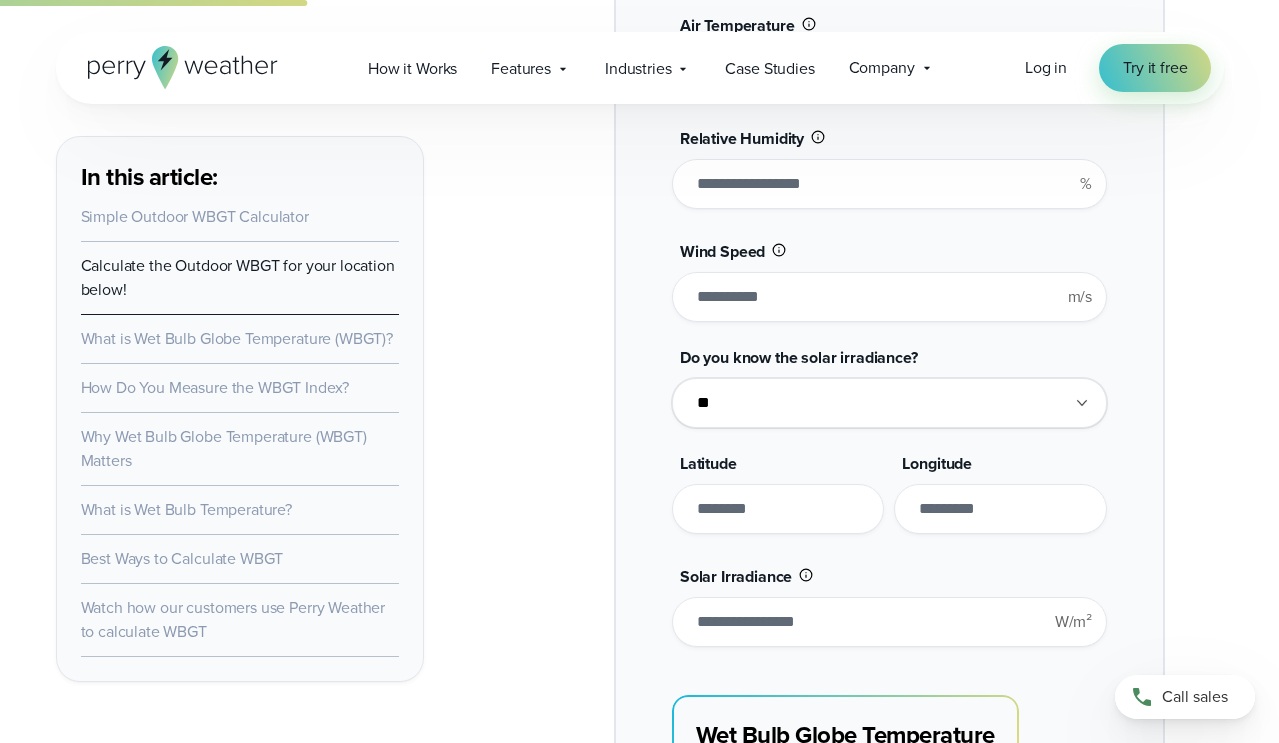 click at bounding box center [1000, 509] 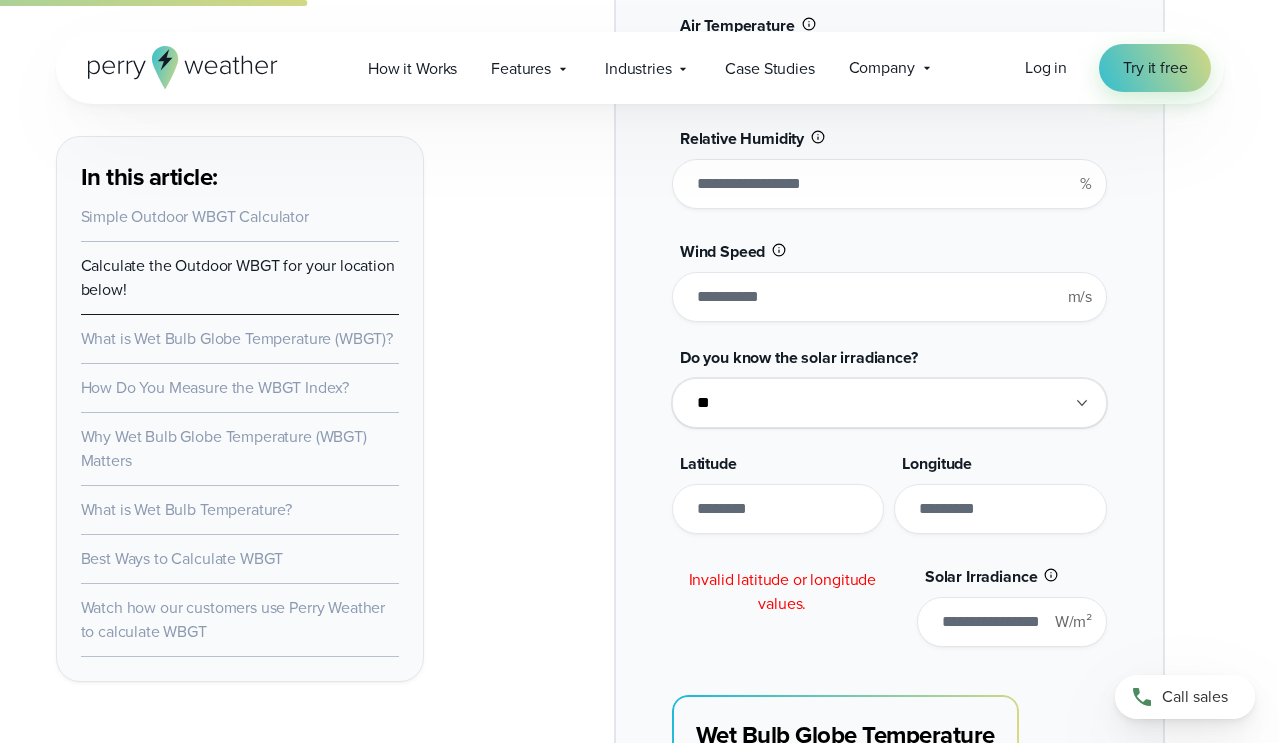 click on "*******" at bounding box center (1000, 509) 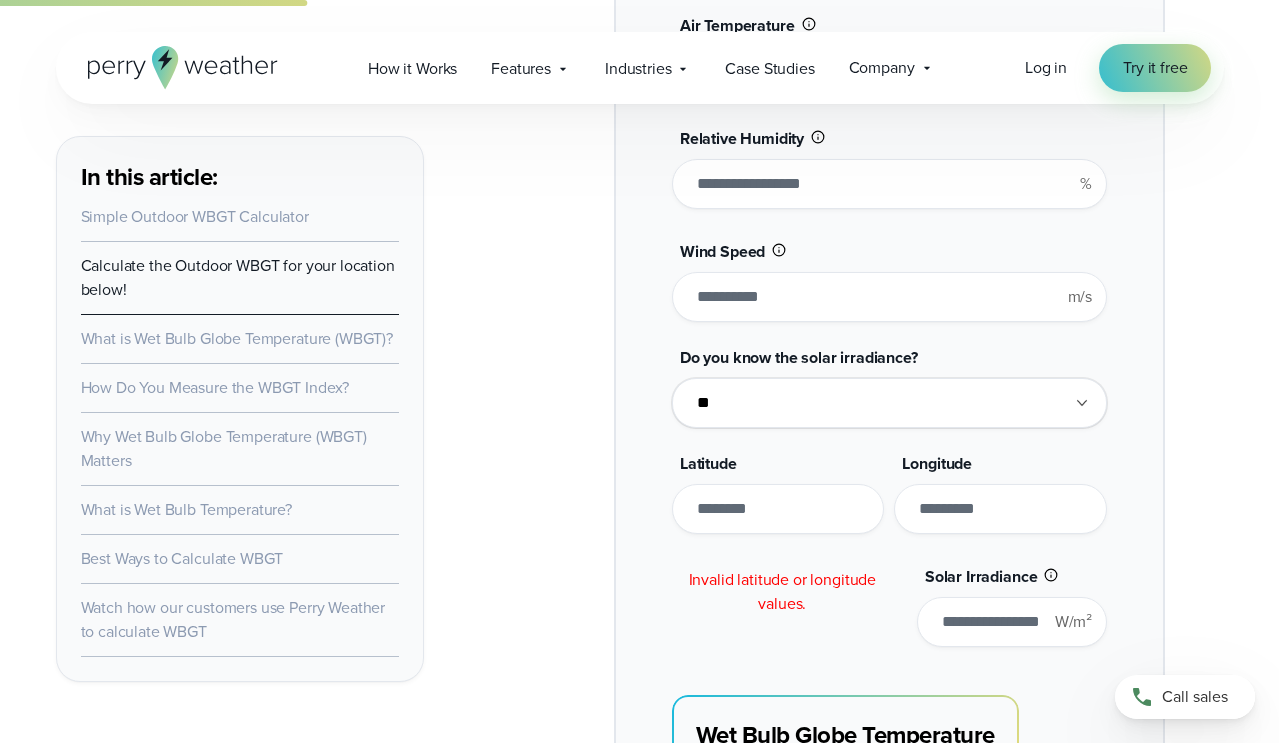 type on "*******" 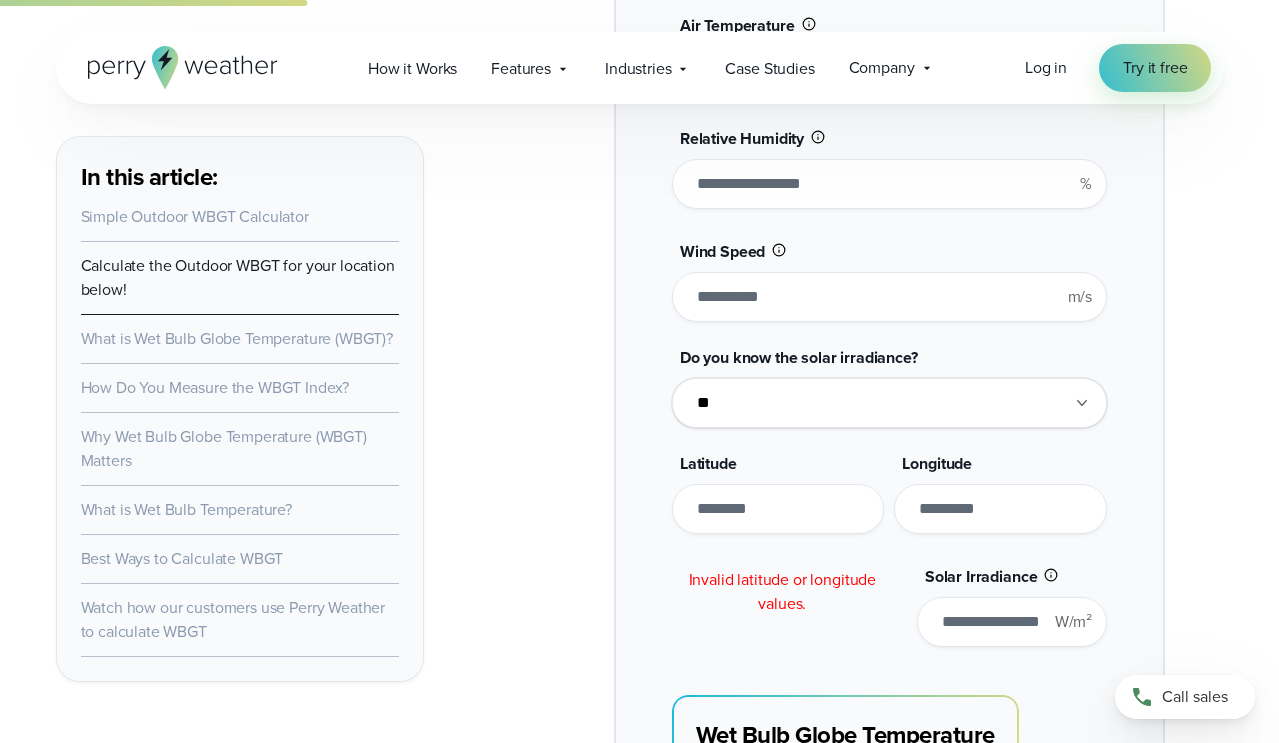 drag, startPoint x: 771, startPoint y: 512, endPoint x: 651, endPoint y: 491, distance: 121.82365 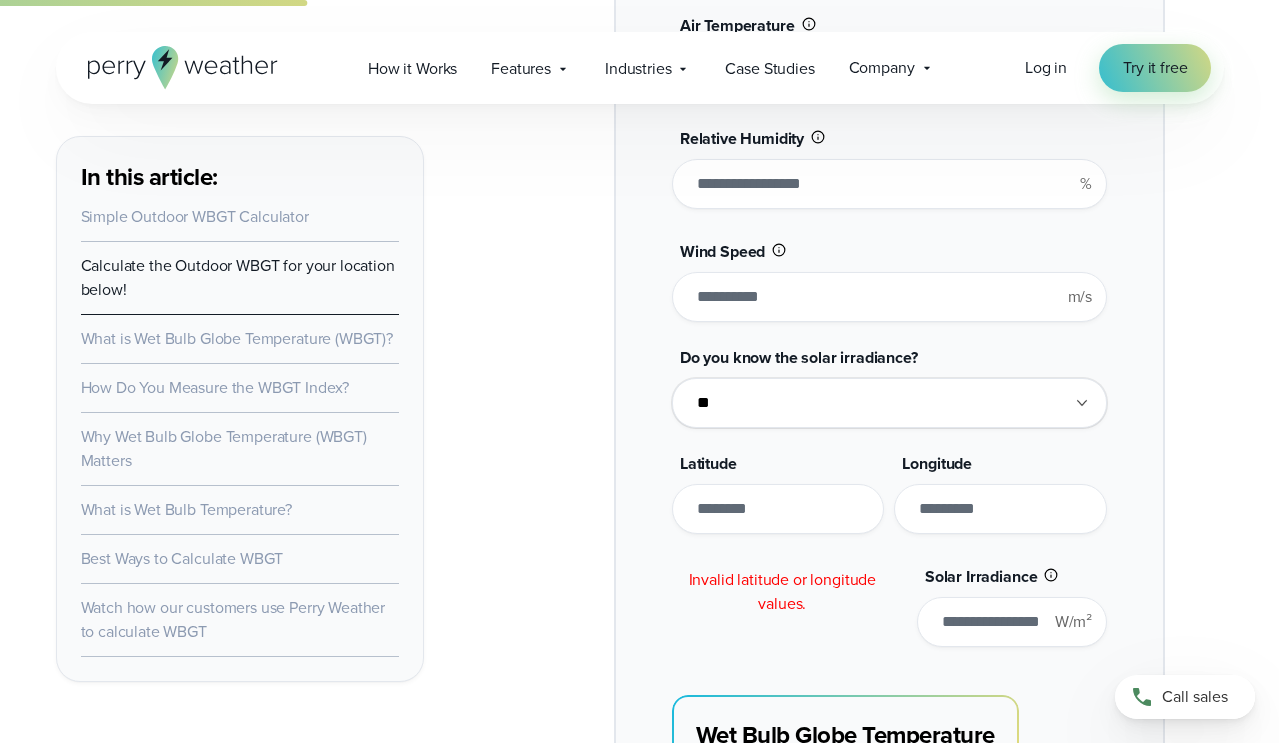 type on "*********" 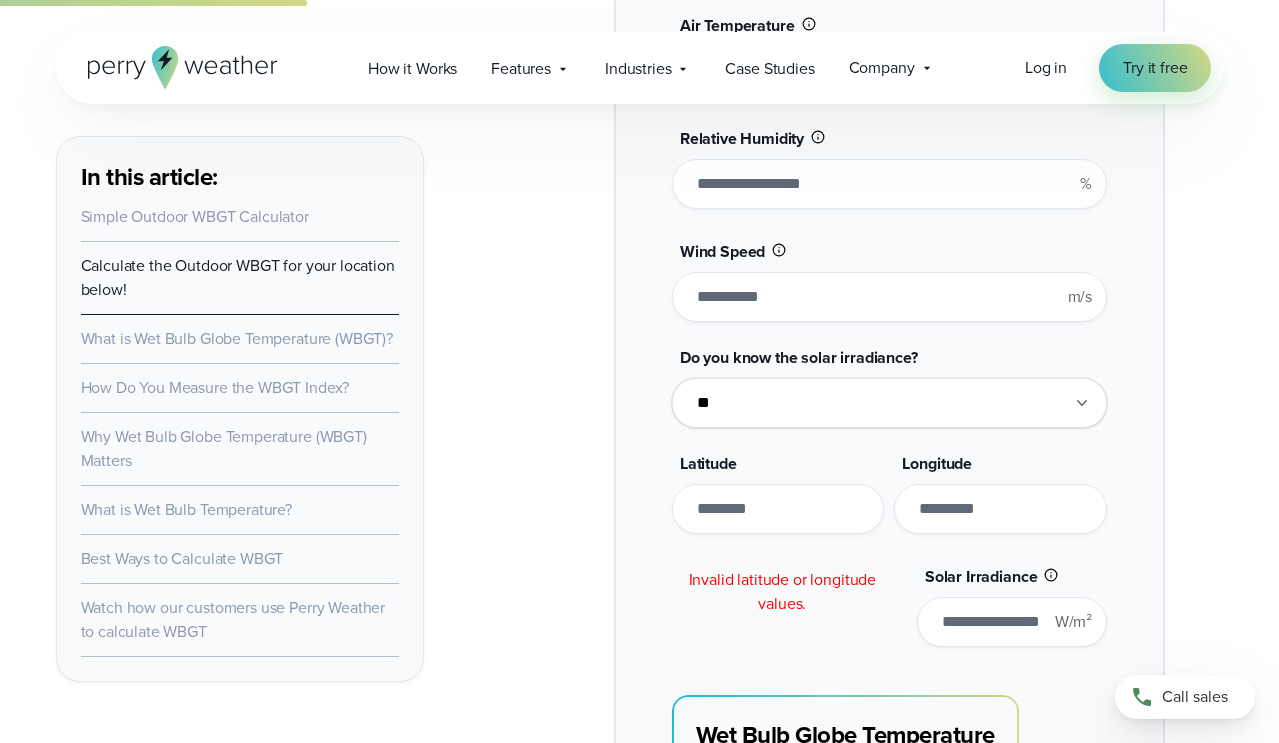 drag, startPoint x: 979, startPoint y: 506, endPoint x: 876, endPoint y: 492, distance: 103.947105 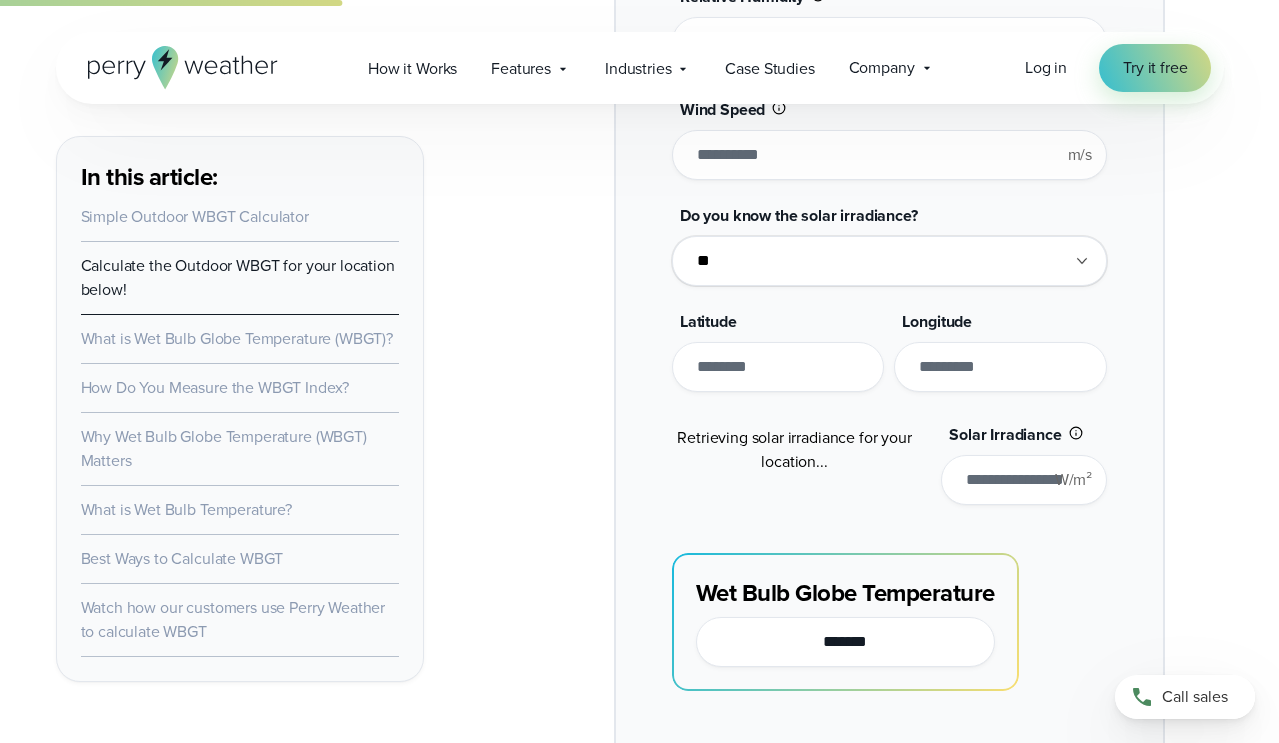 scroll, scrollTop: 2027, scrollLeft: 0, axis: vertical 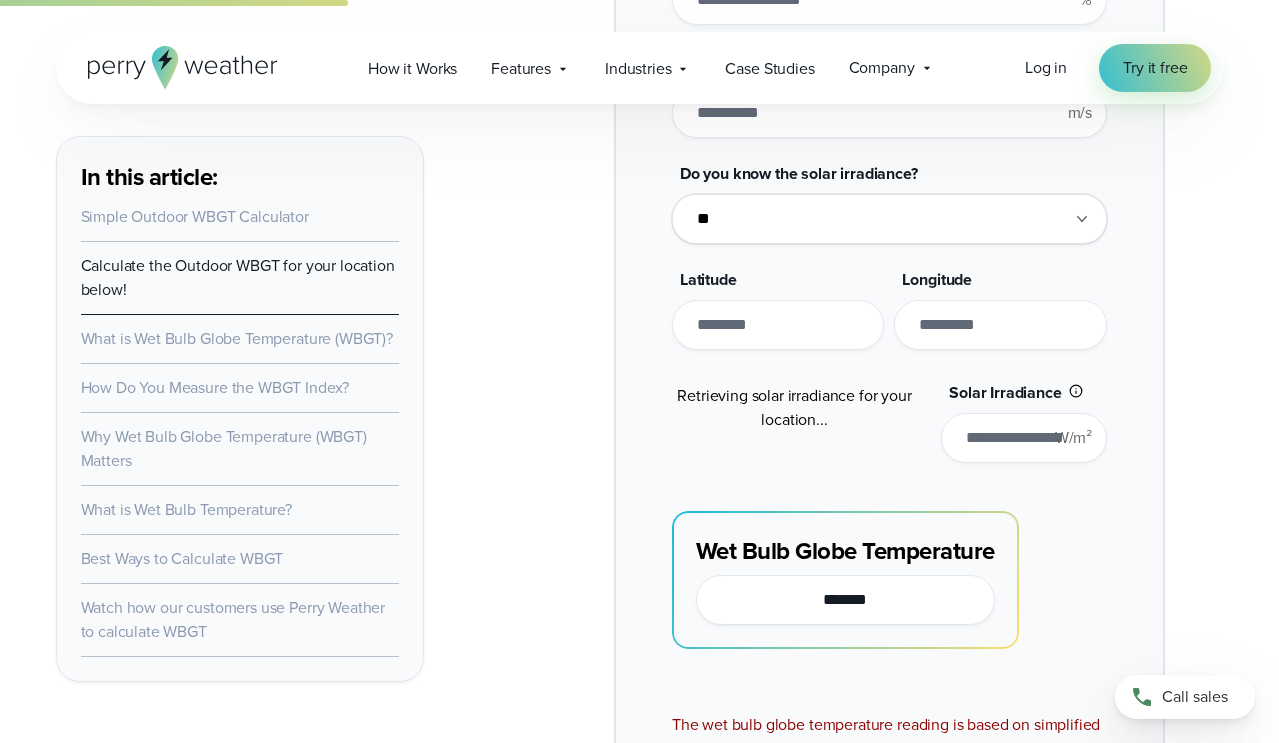 type on "*****" 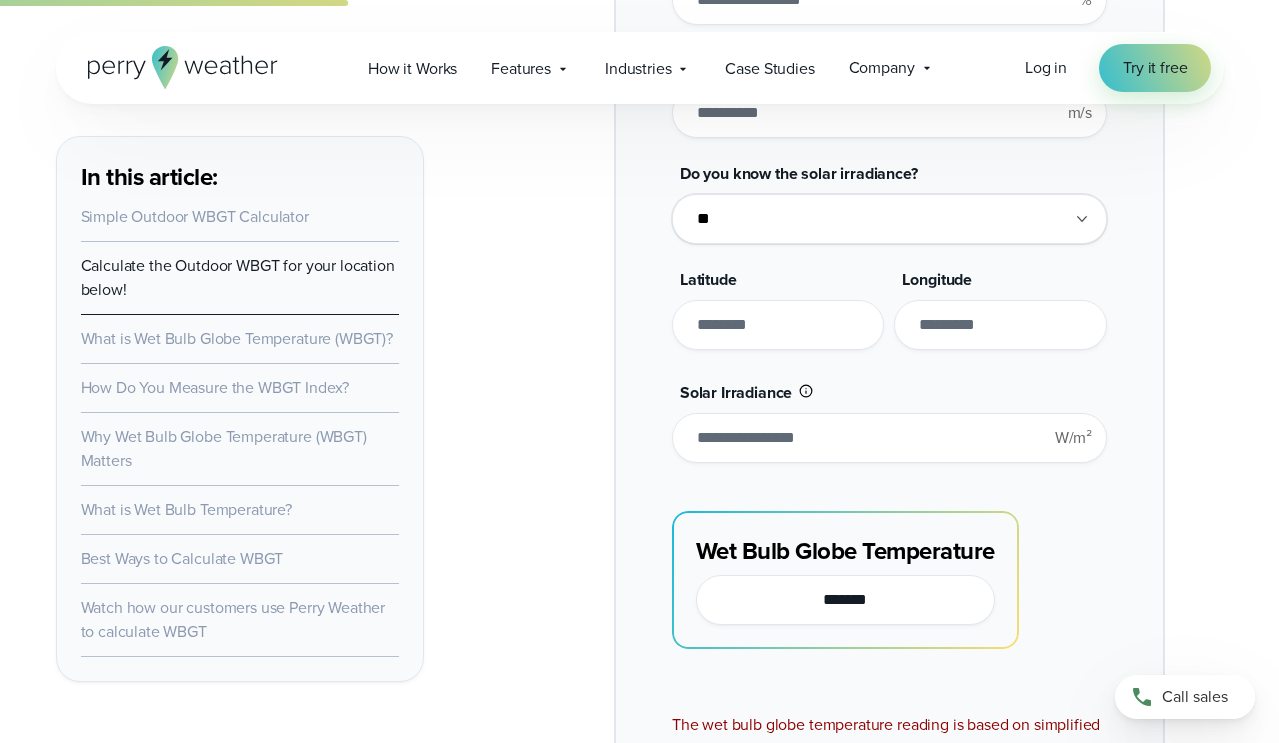 type on "*******" 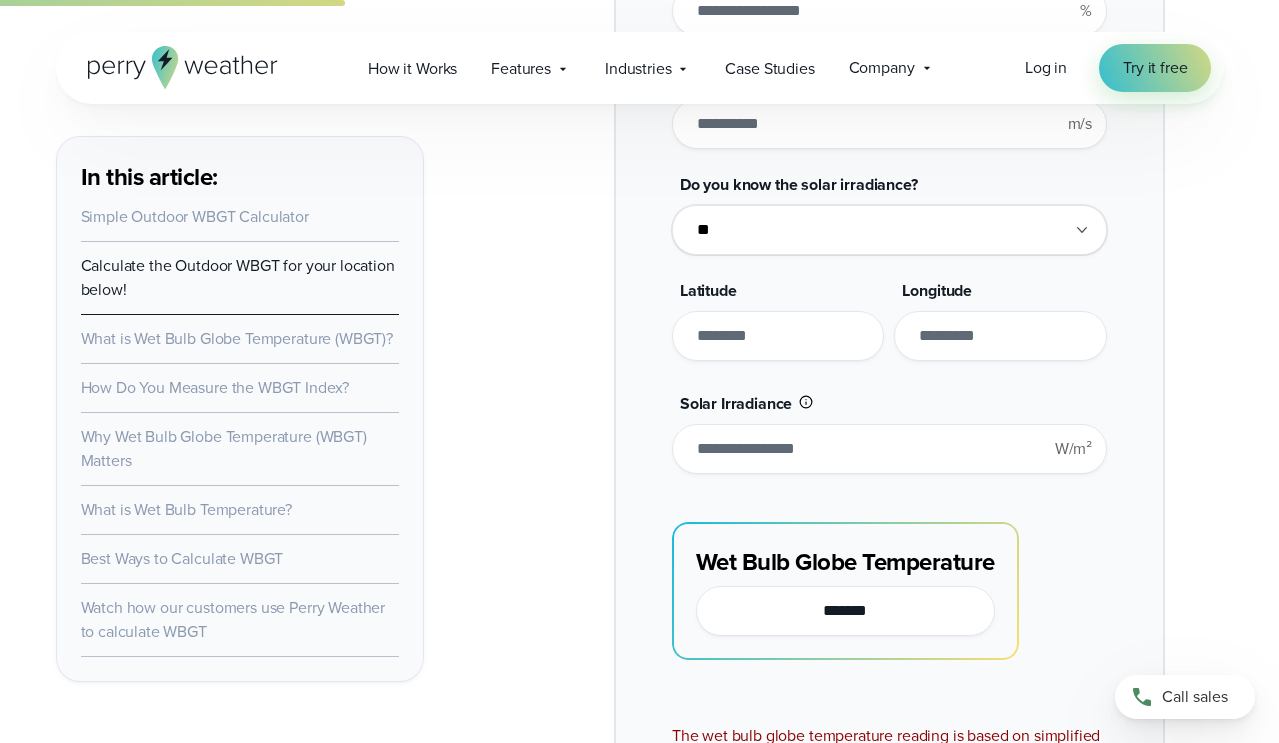 scroll, scrollTop: 2013, scrollLeft: 0, axis: vertical 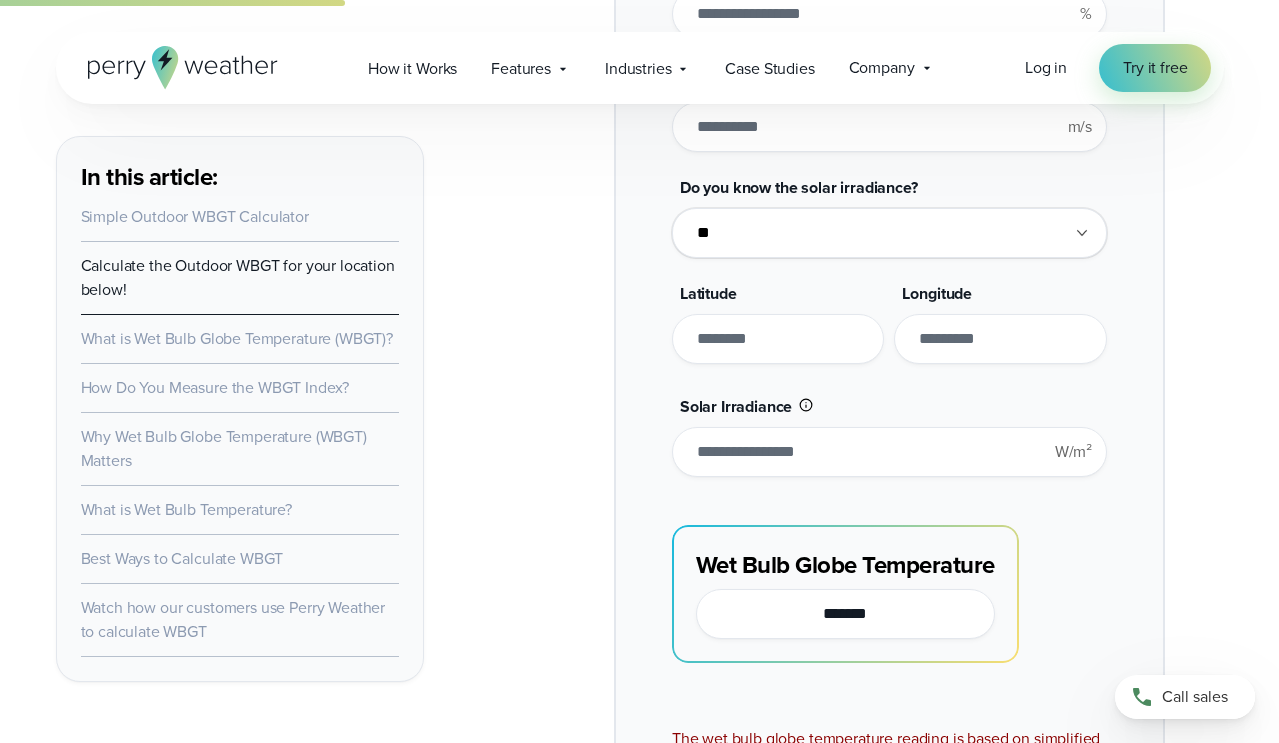 type on "**********" 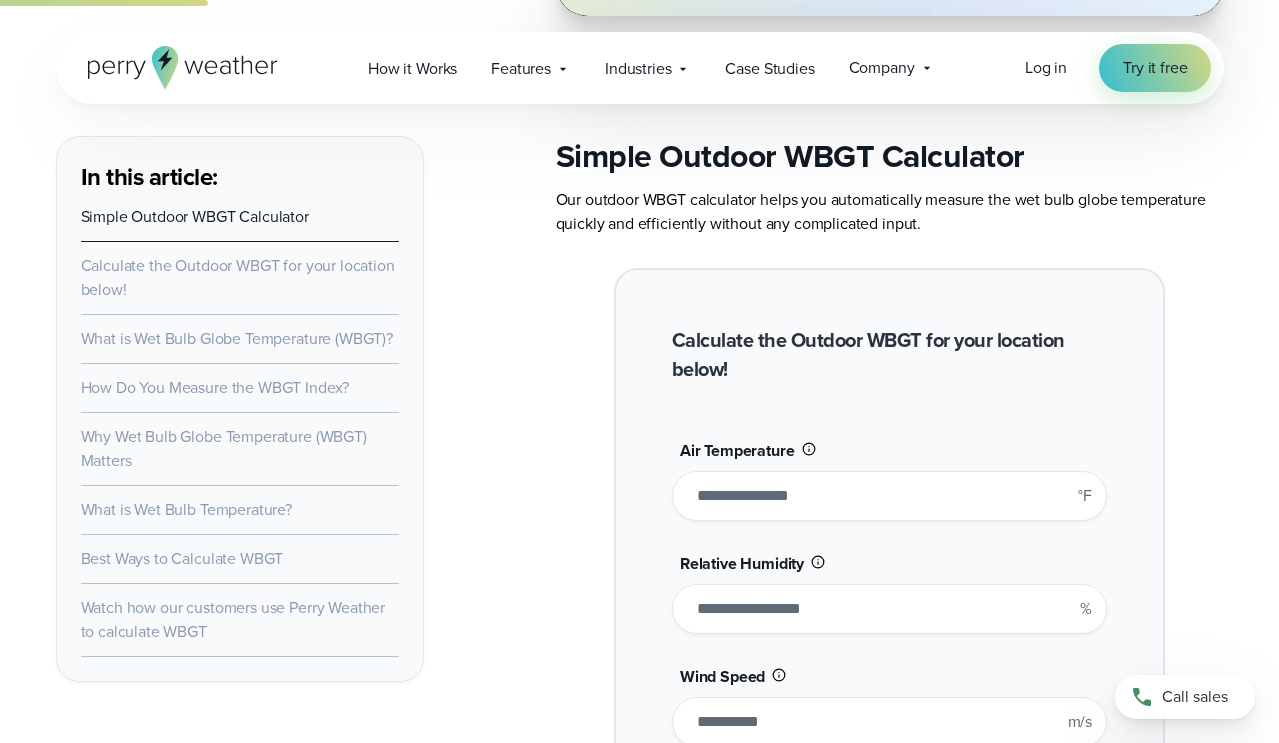 scroll, scrollTop: 1410, scrollLeft: 0, axis: vertical 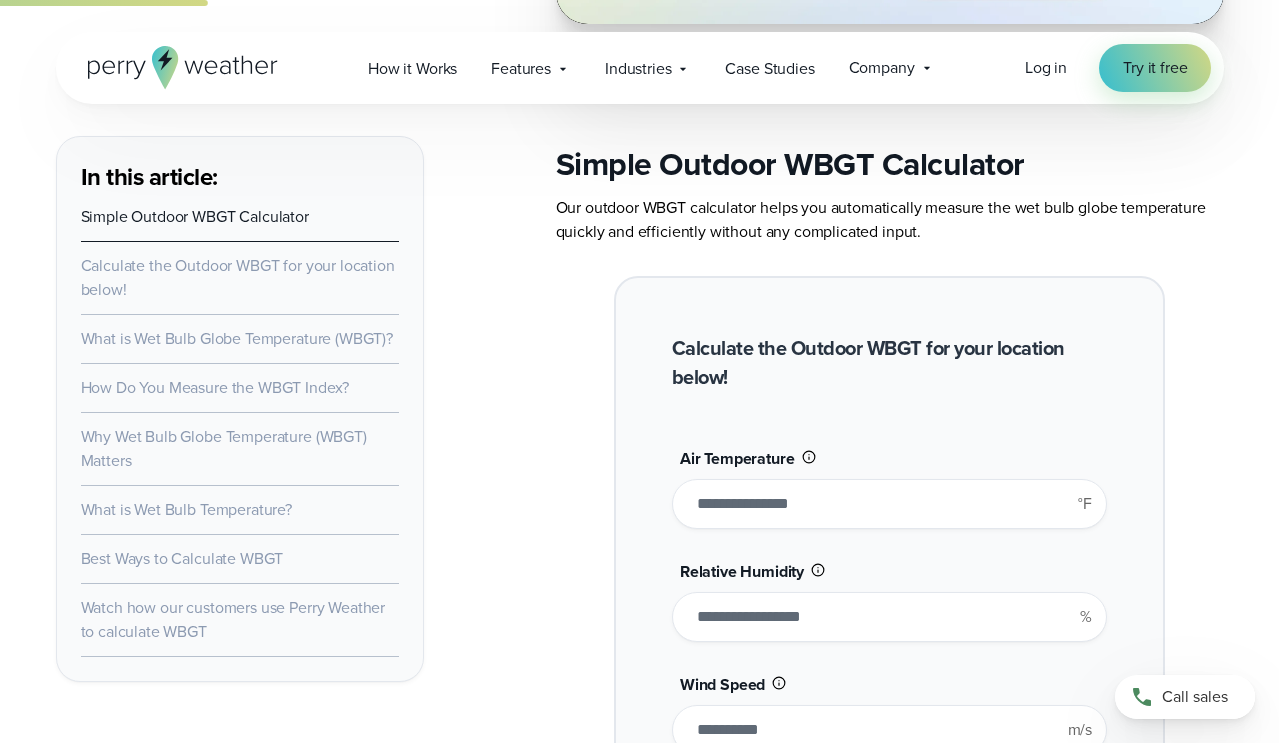 drag, startPoint x: 729, startPoint y: 503, endPoint x: 646, endPoint y: 501, distance: 83.02409 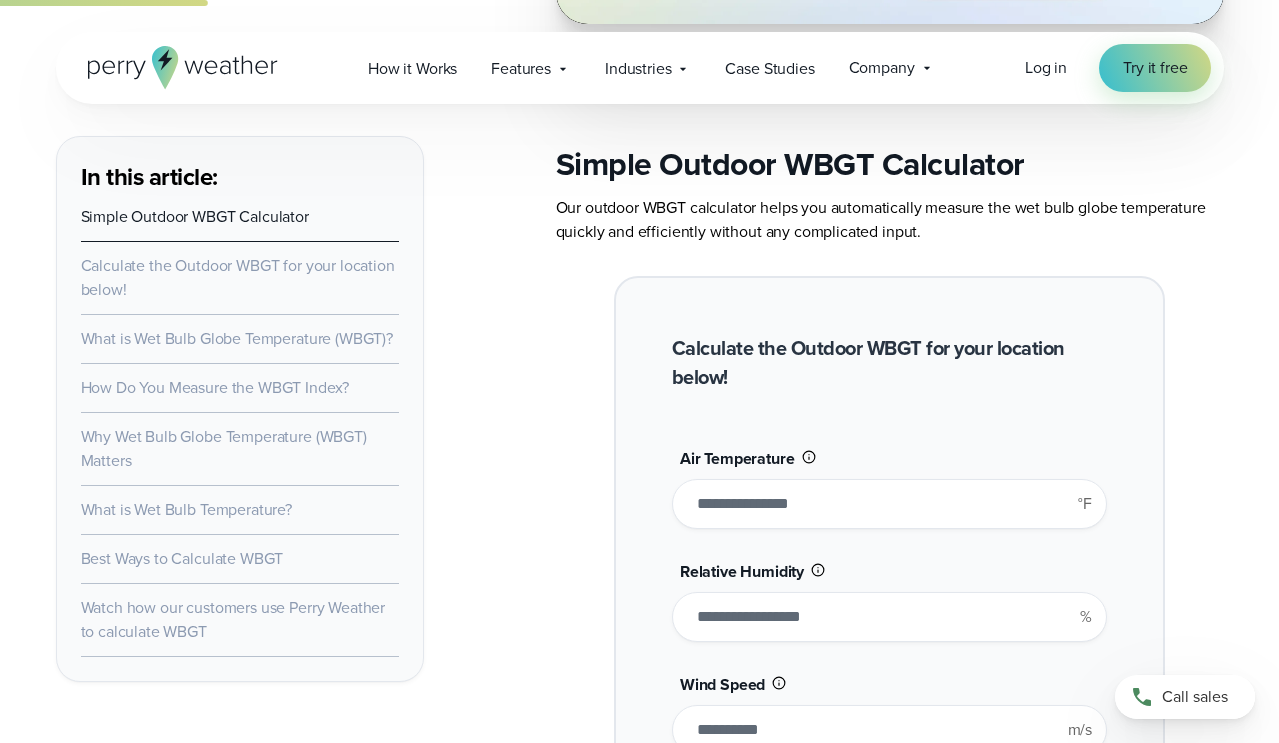 type on "**" 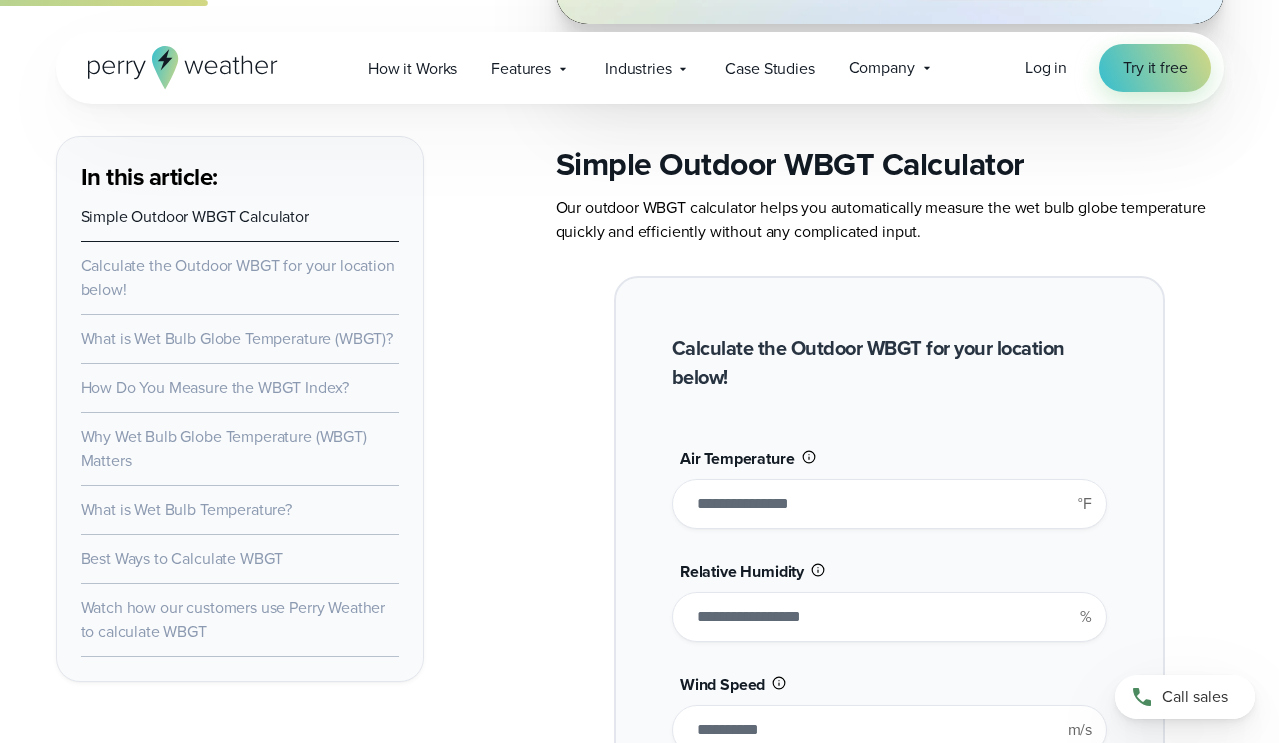 type on "*******" 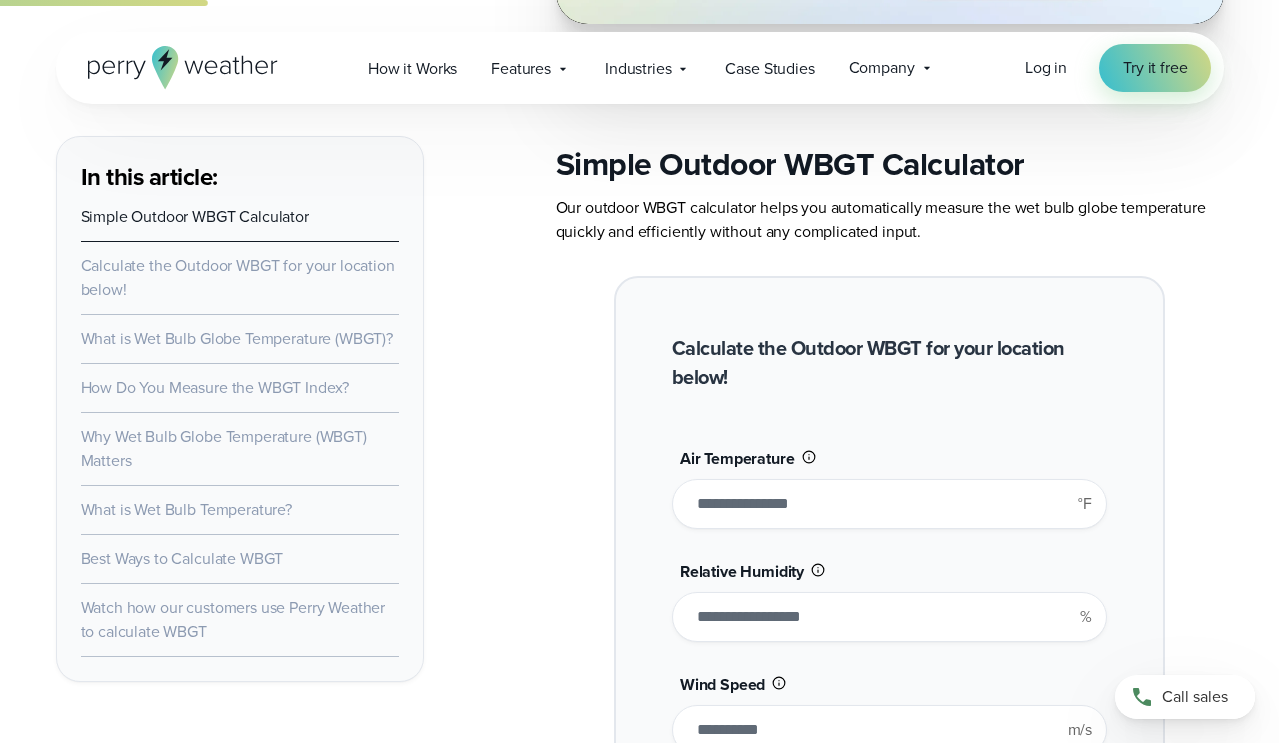 type on "**" 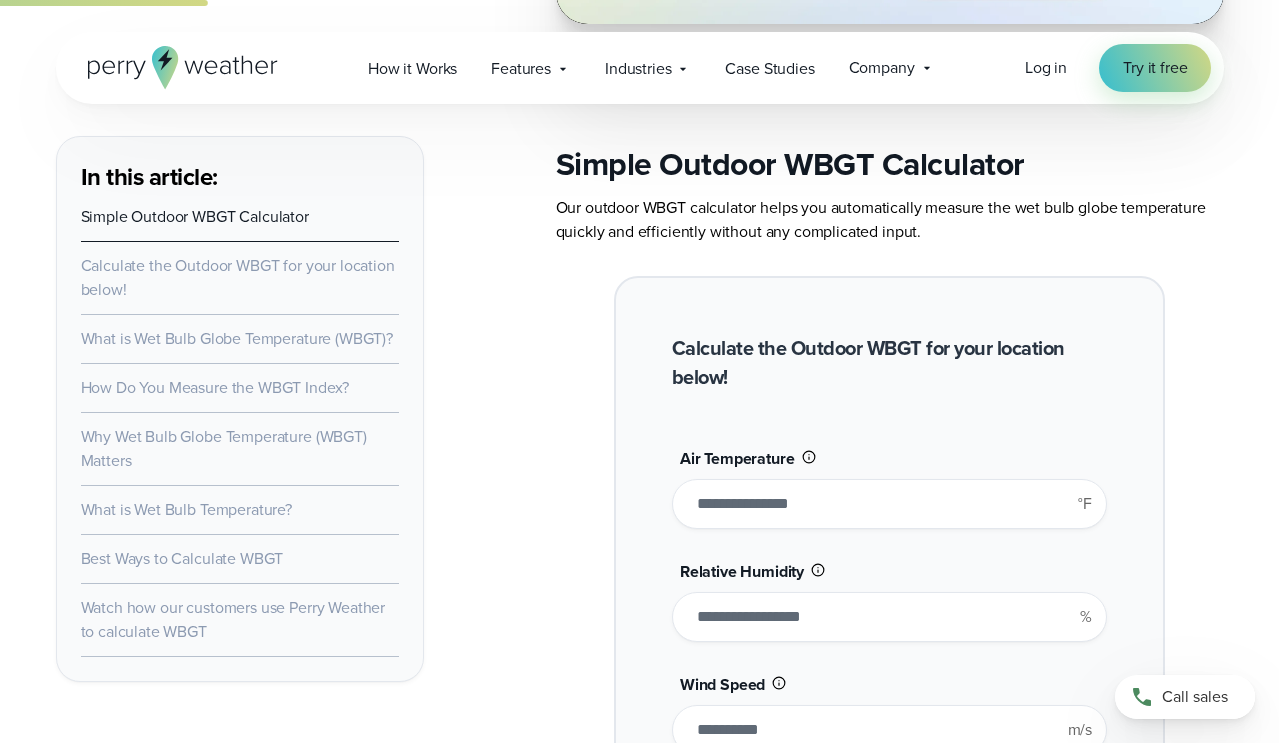 drag, startPoint x: 731, startPoint y: 621, endPoint x: 626, endPoint y: 606, distance: 106.06602 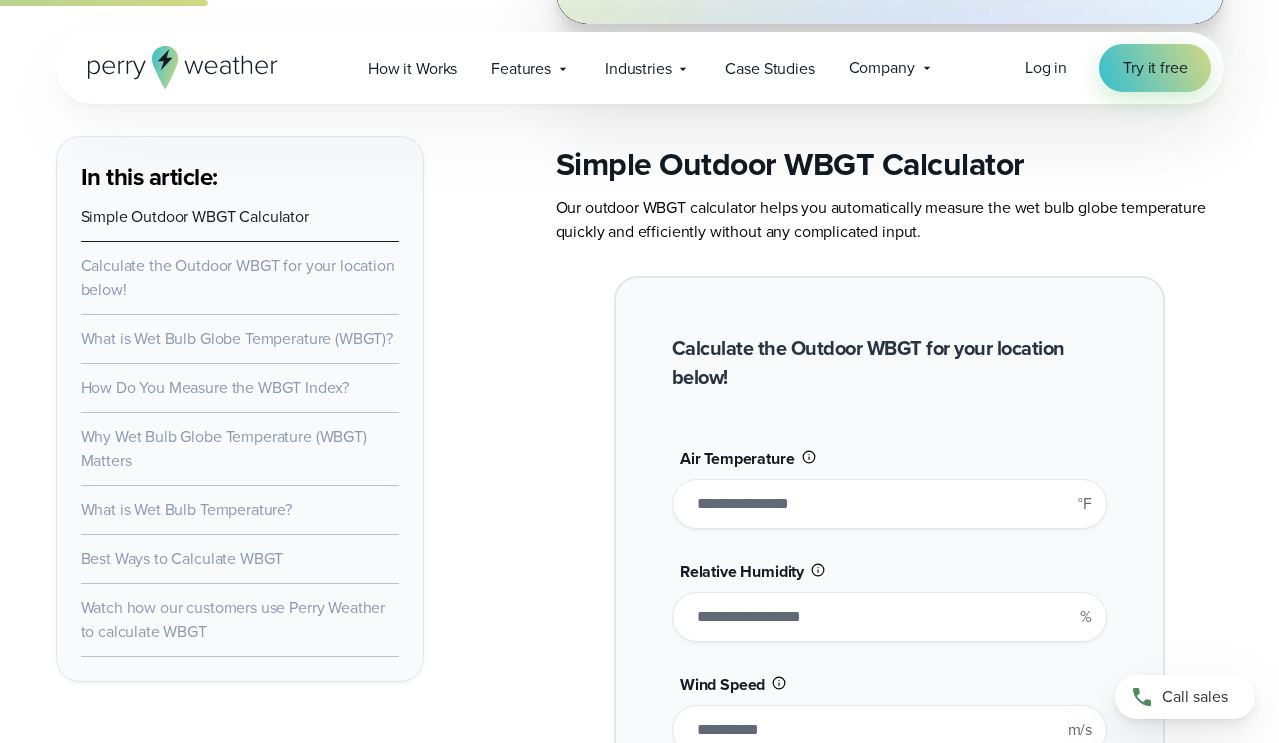 type on "**" 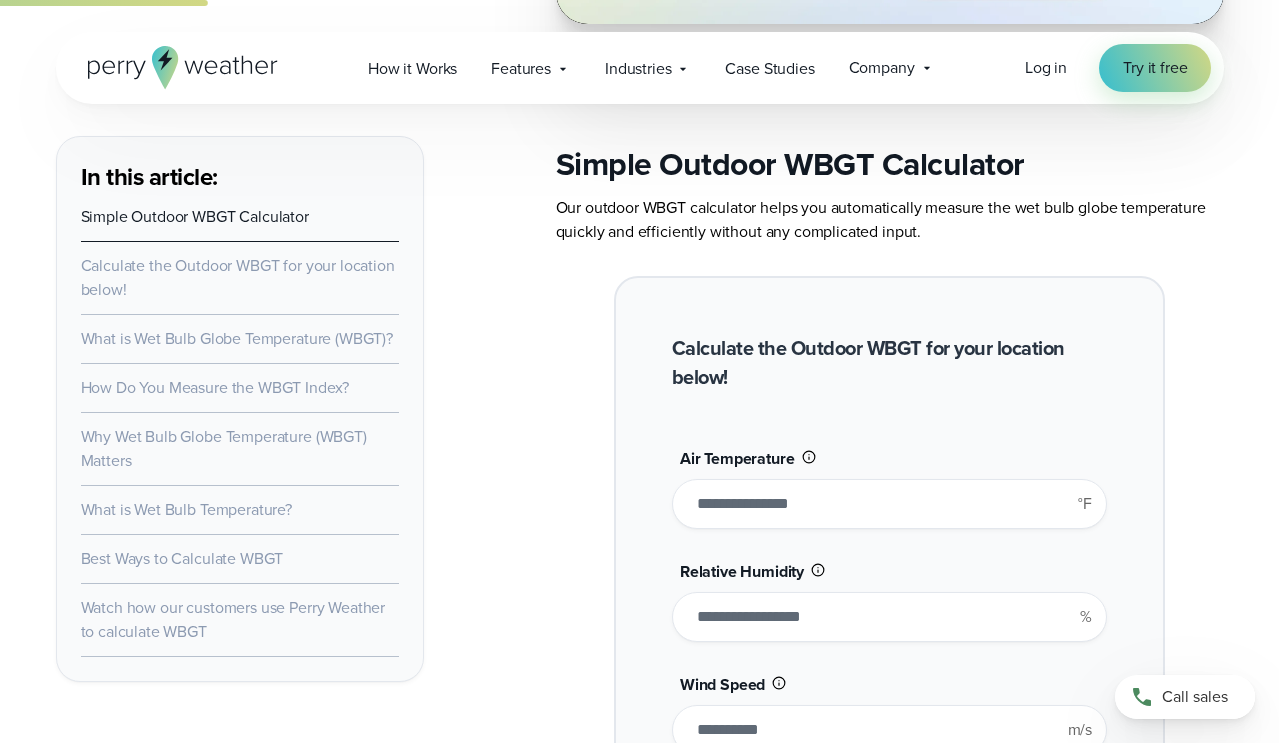 type on "*******" 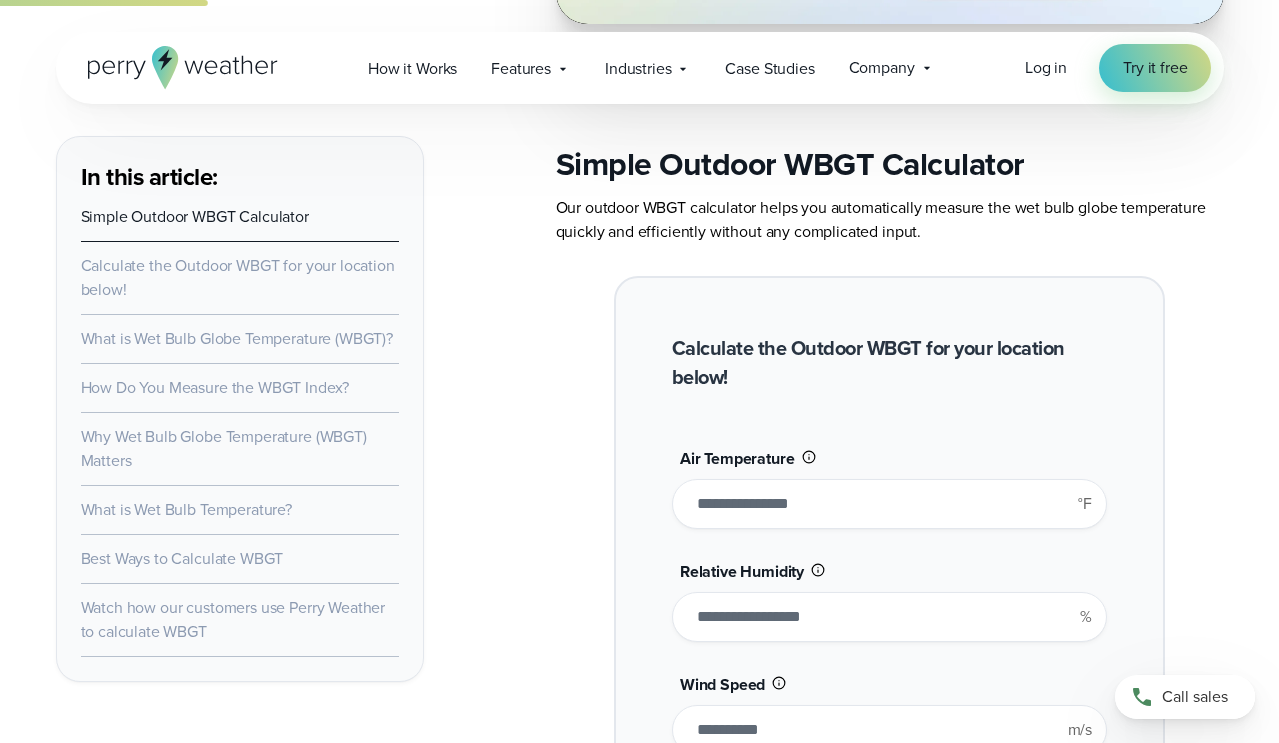 type on "**" 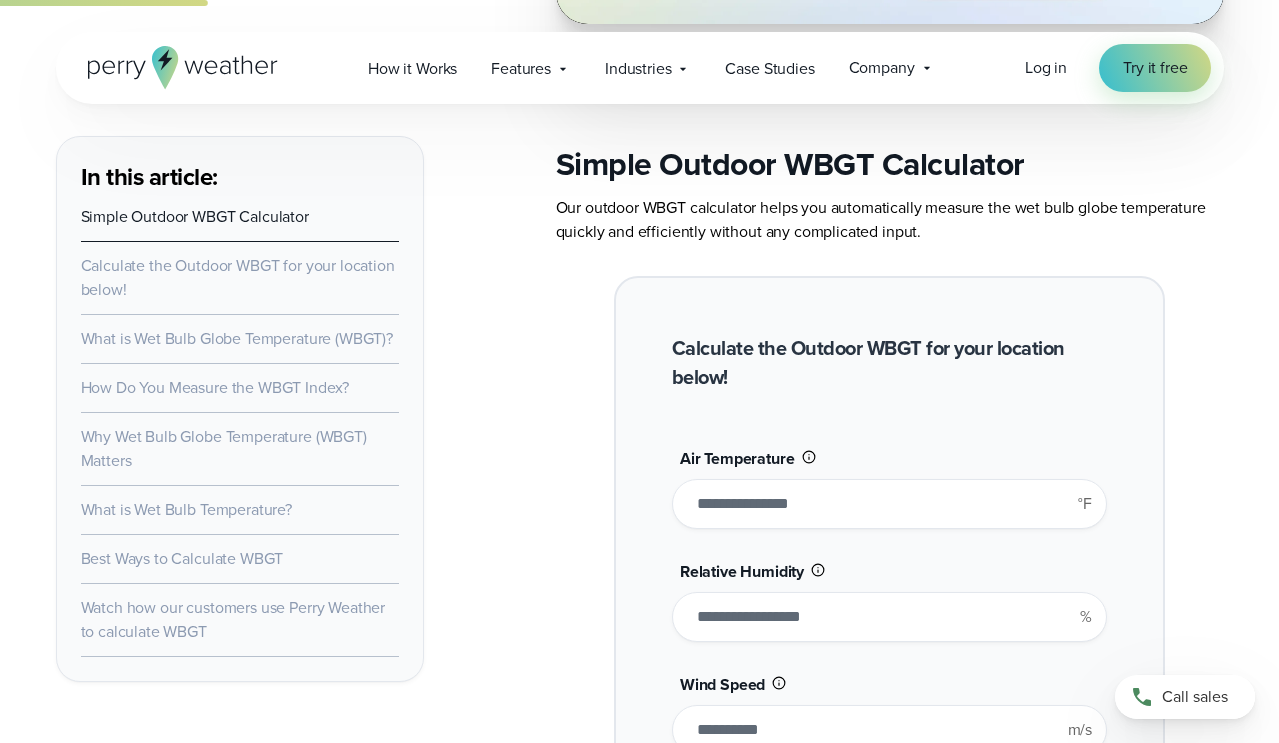 click on "**" at bounding box center (889, 730) 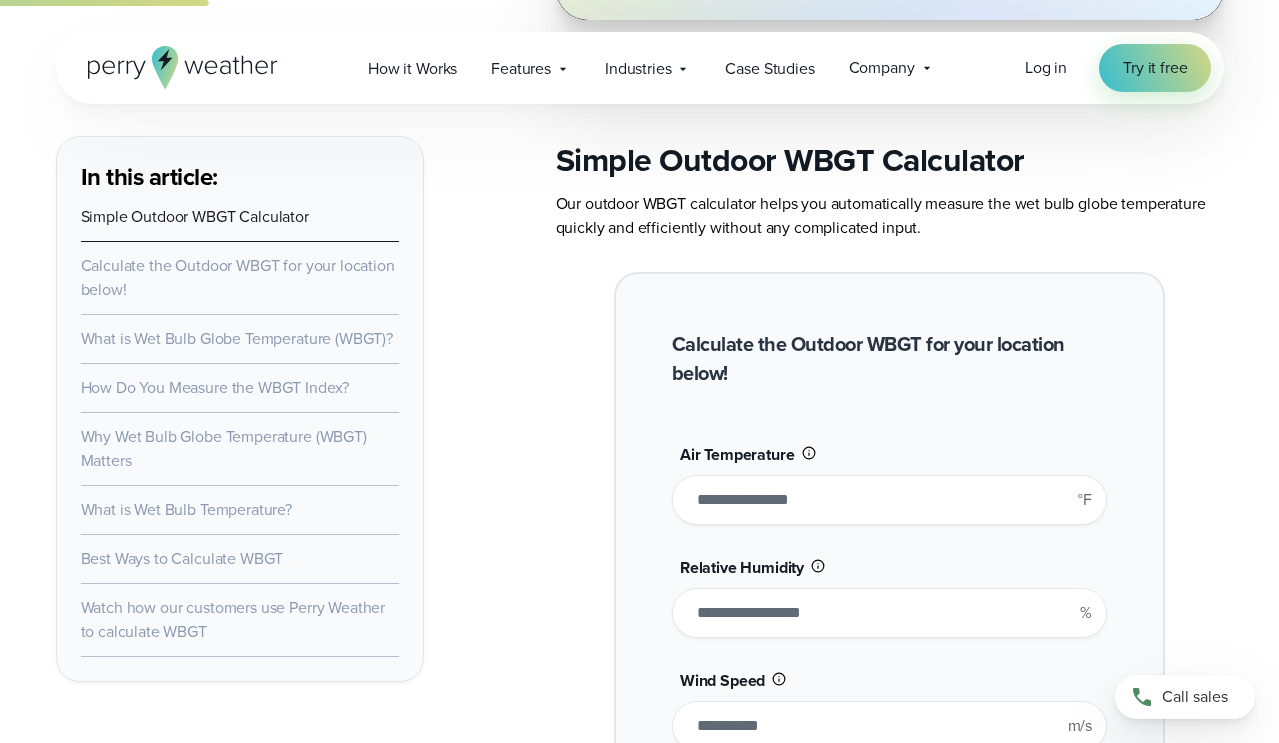 drag, startPoint x: 723, startPoint y: 726, endPoint x: 646, endPoint y: 726, distance: 77 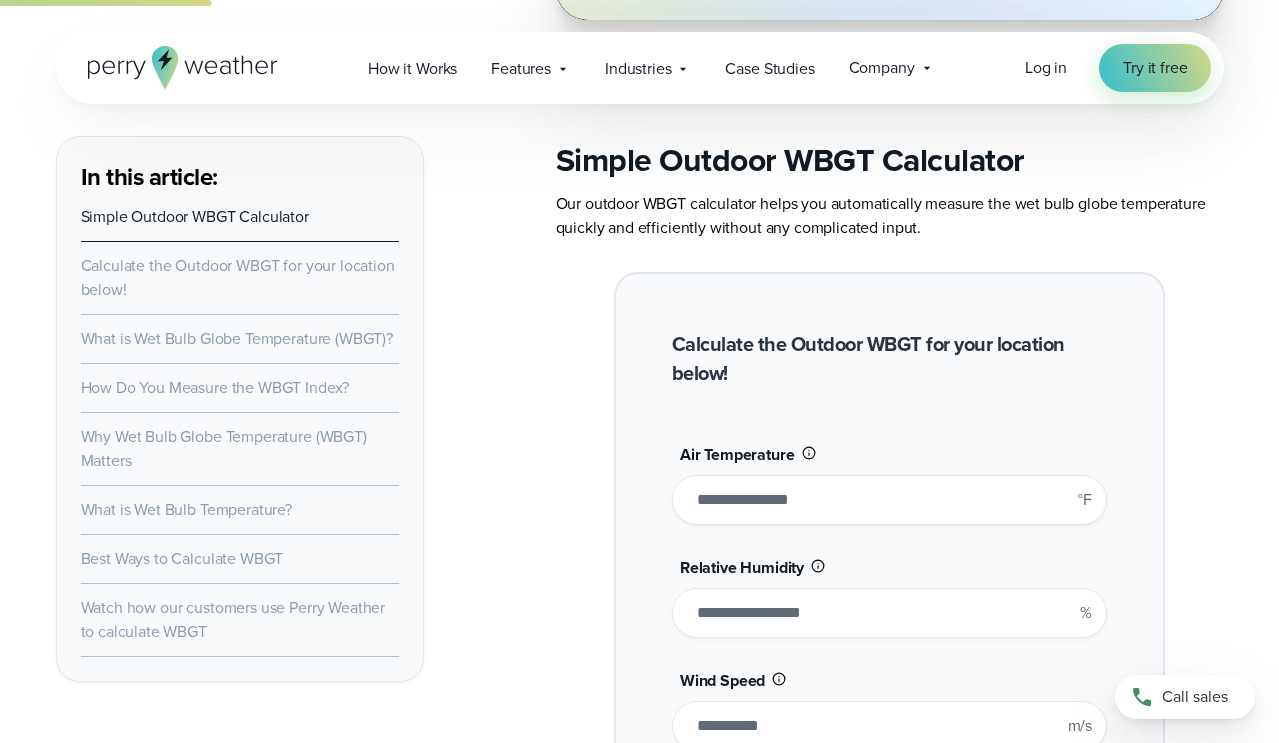 scroll, scrollTop: 1426, scrollLeft: 0, axis: vertical 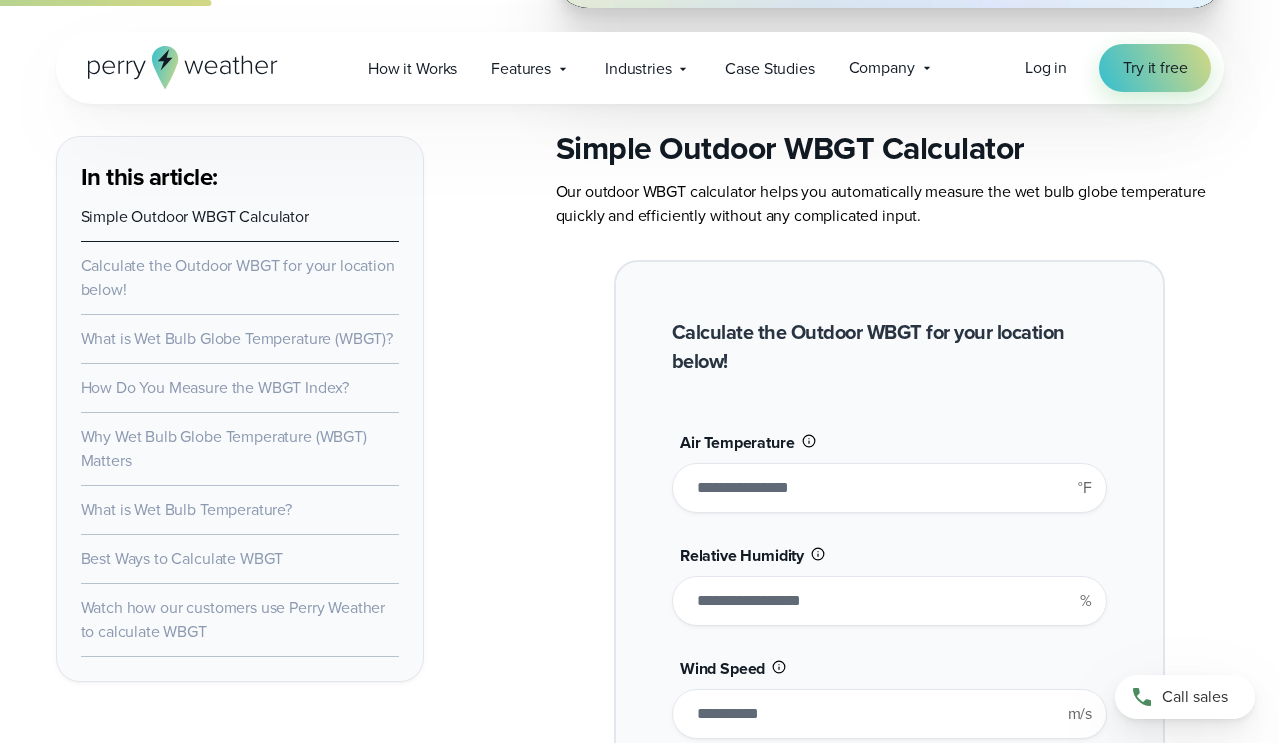 type on "**" 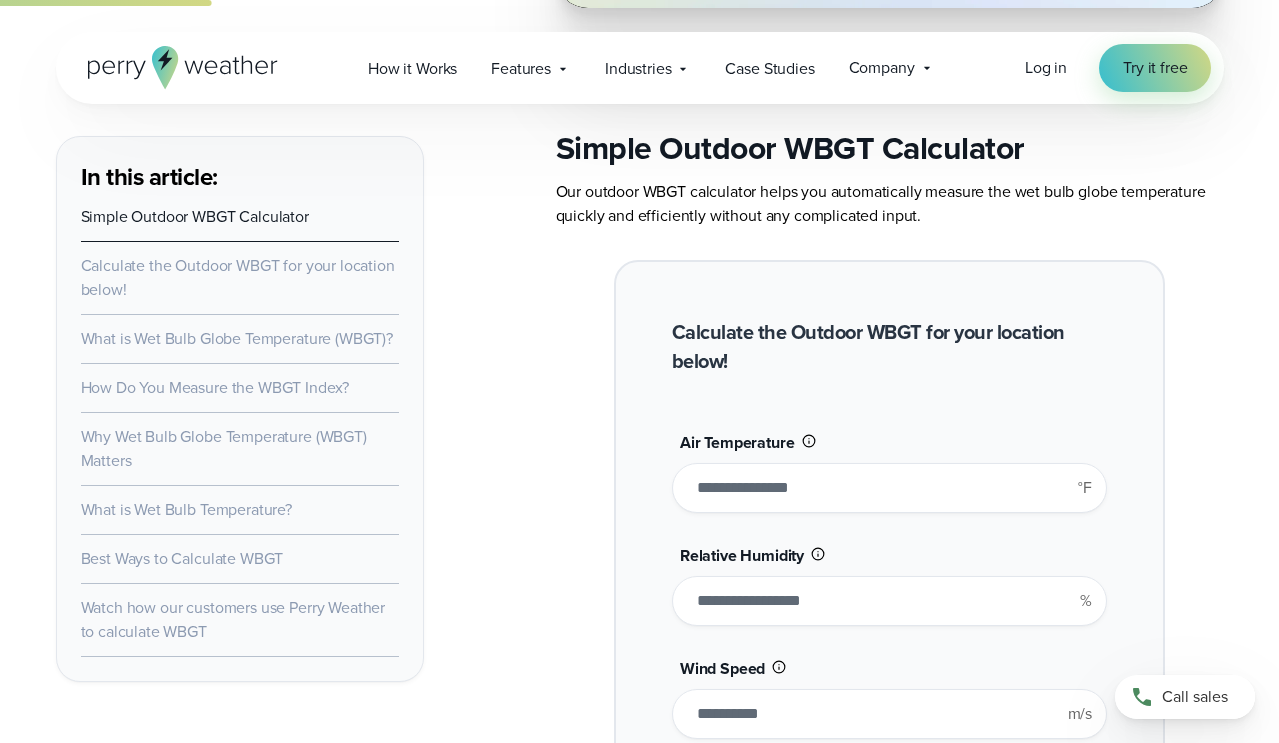 type on "*******" 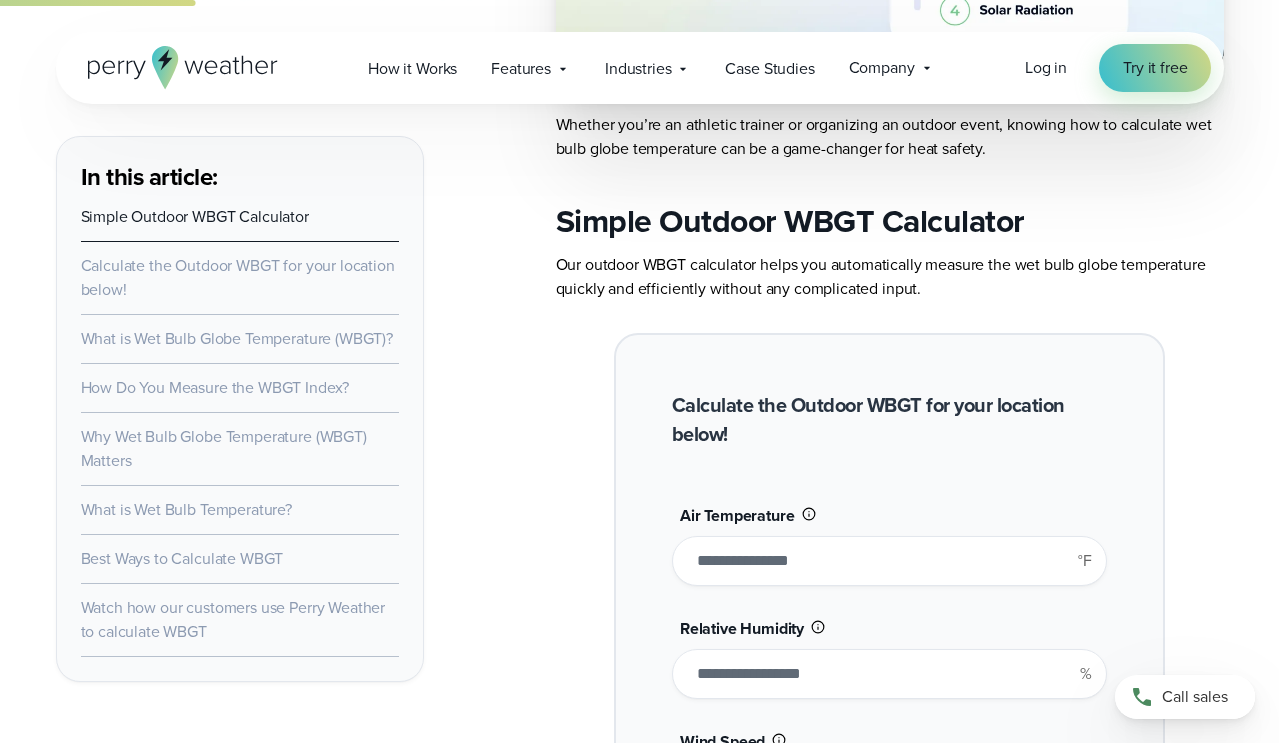 scroll, scrollTop: 1358, scrollLeft: 0, axis: vertical 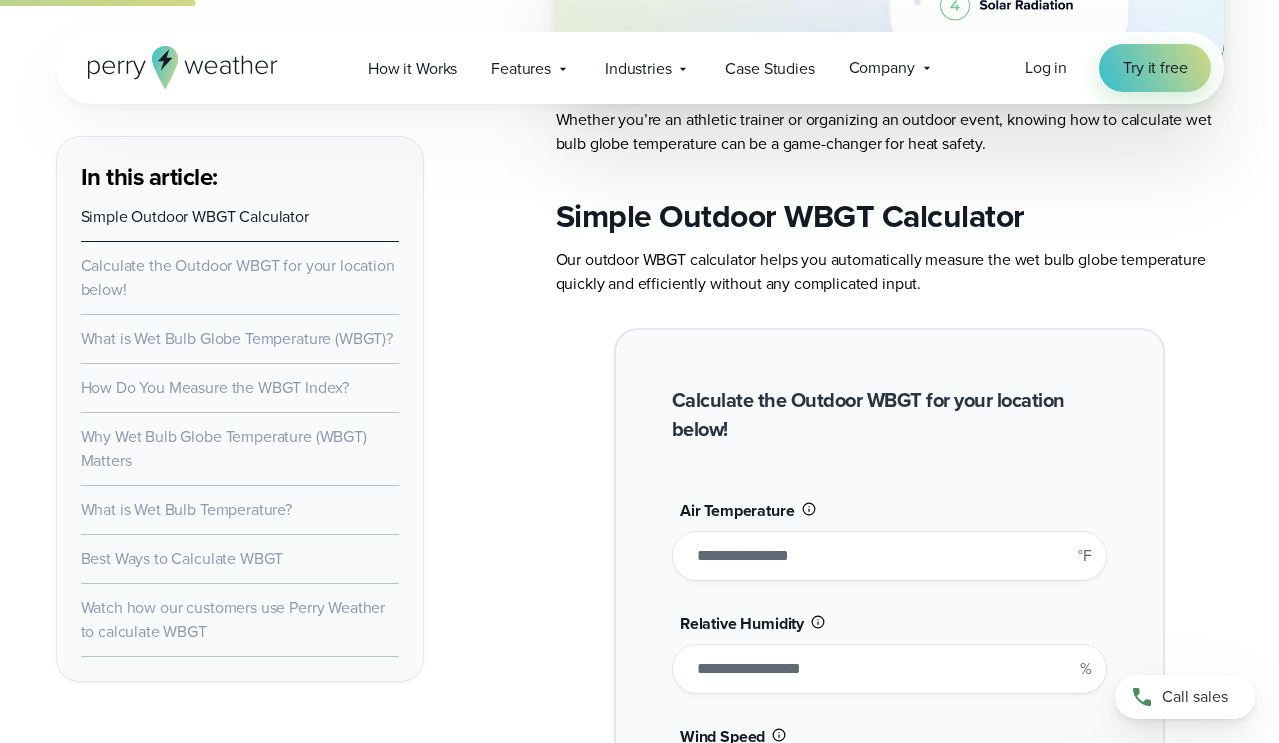 type on "**" 